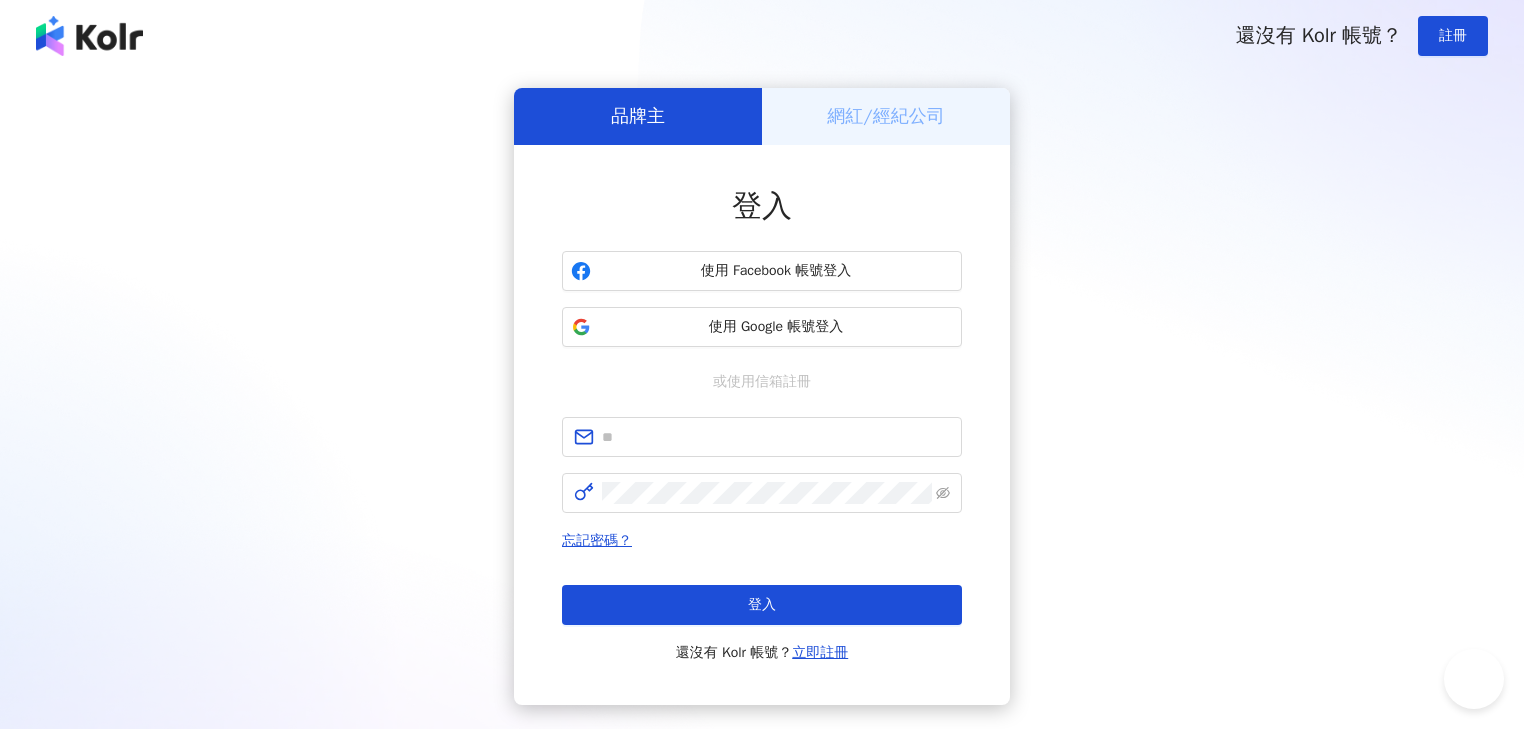 scroll, scrollTop: 0, scrollLeft: 0, axis: both 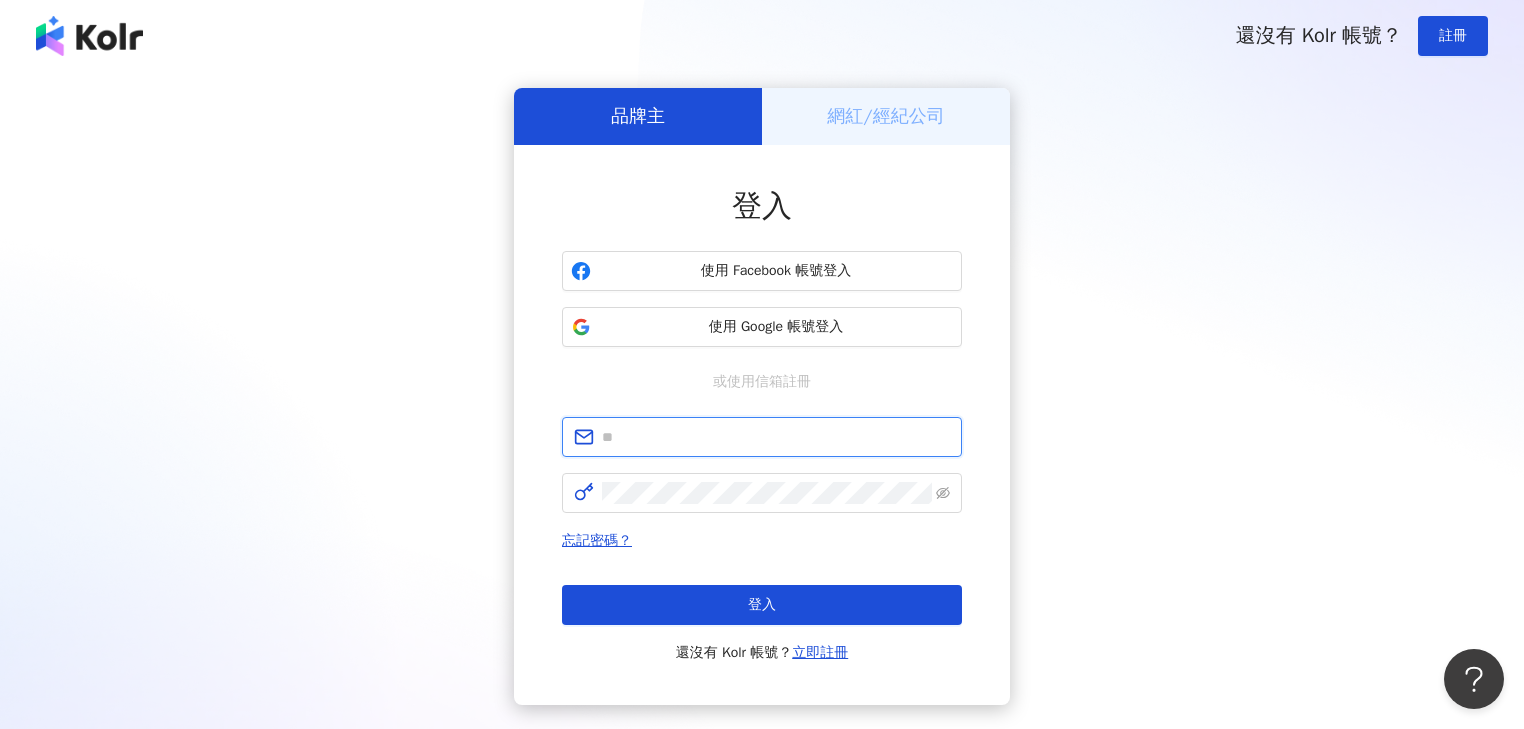 type on "**********" 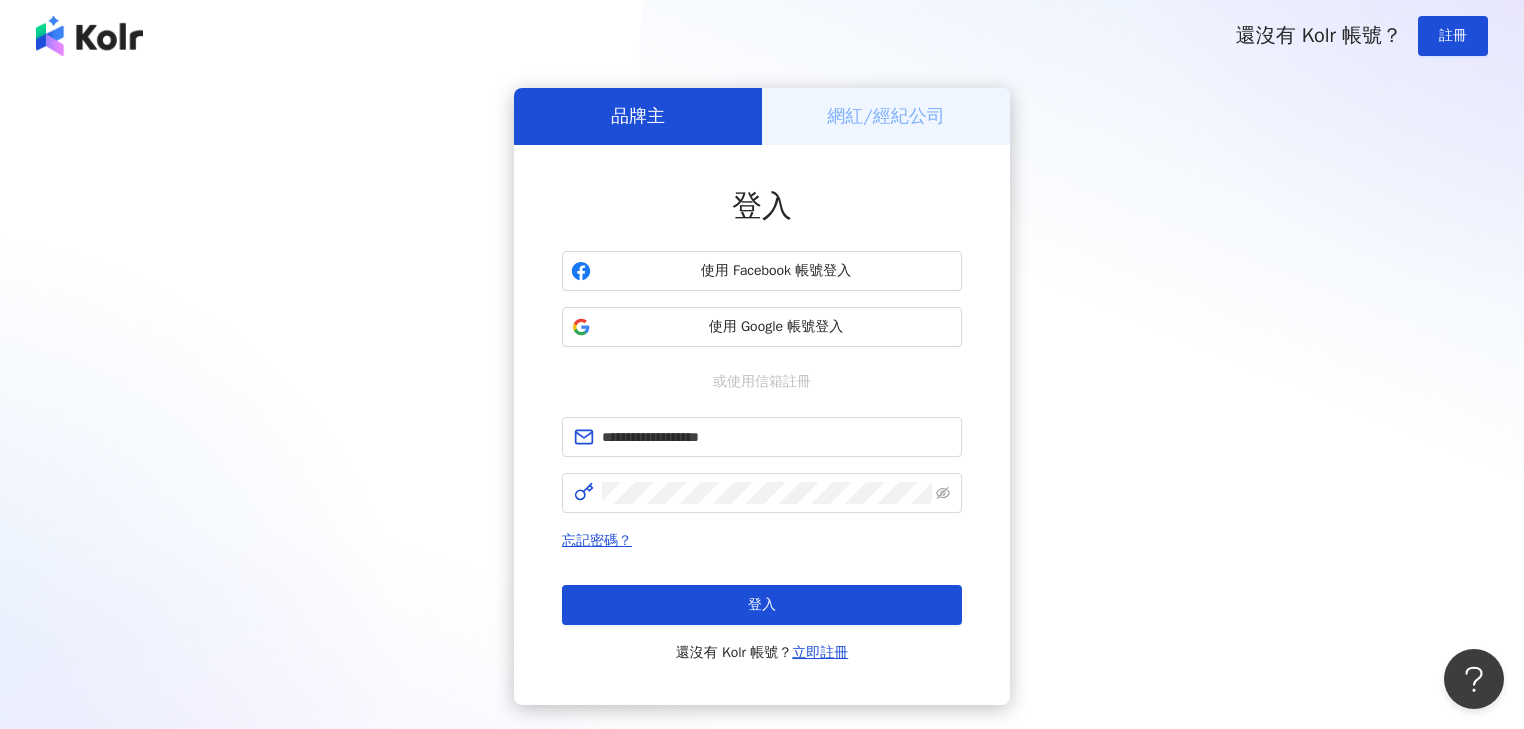 click on "登入" at bounding box center (762, 605) 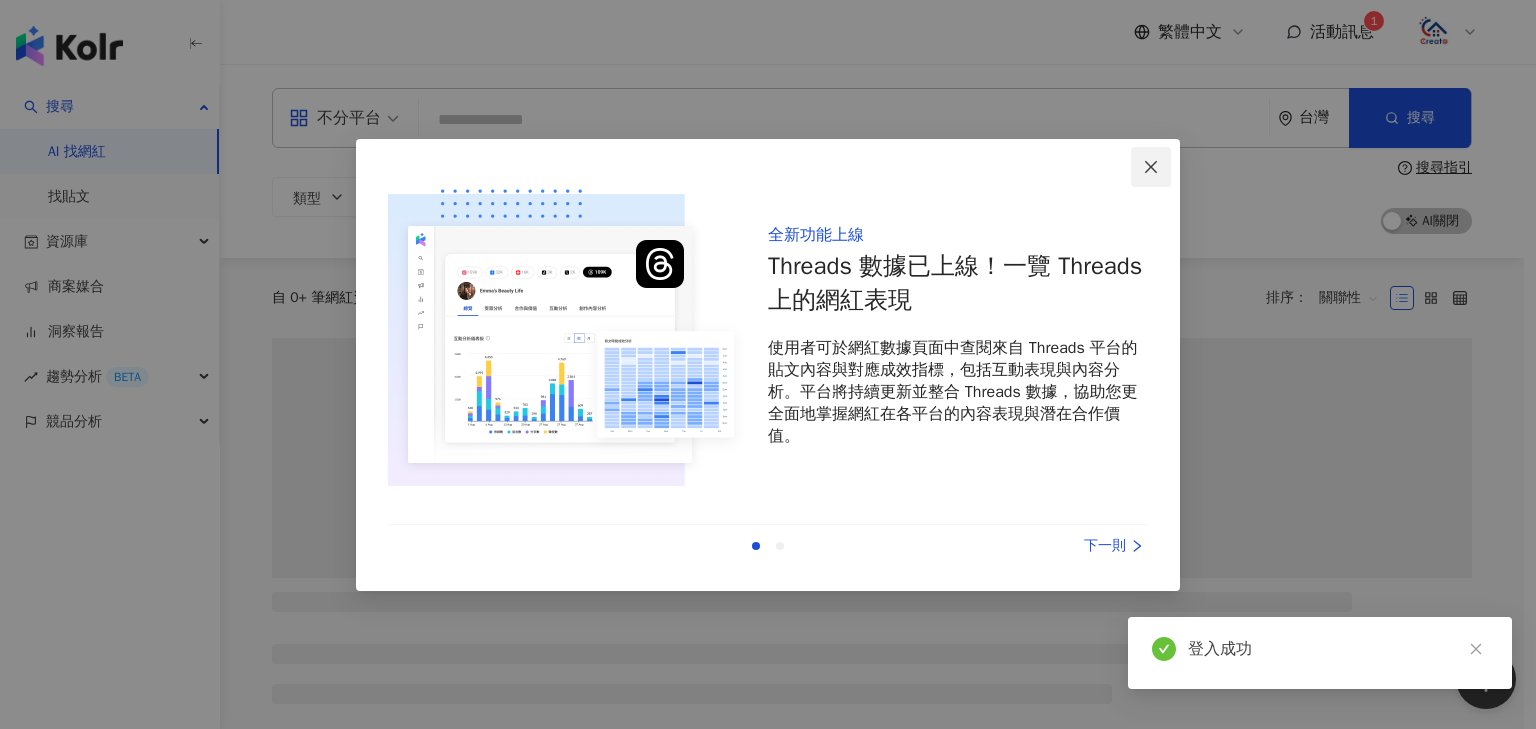 click 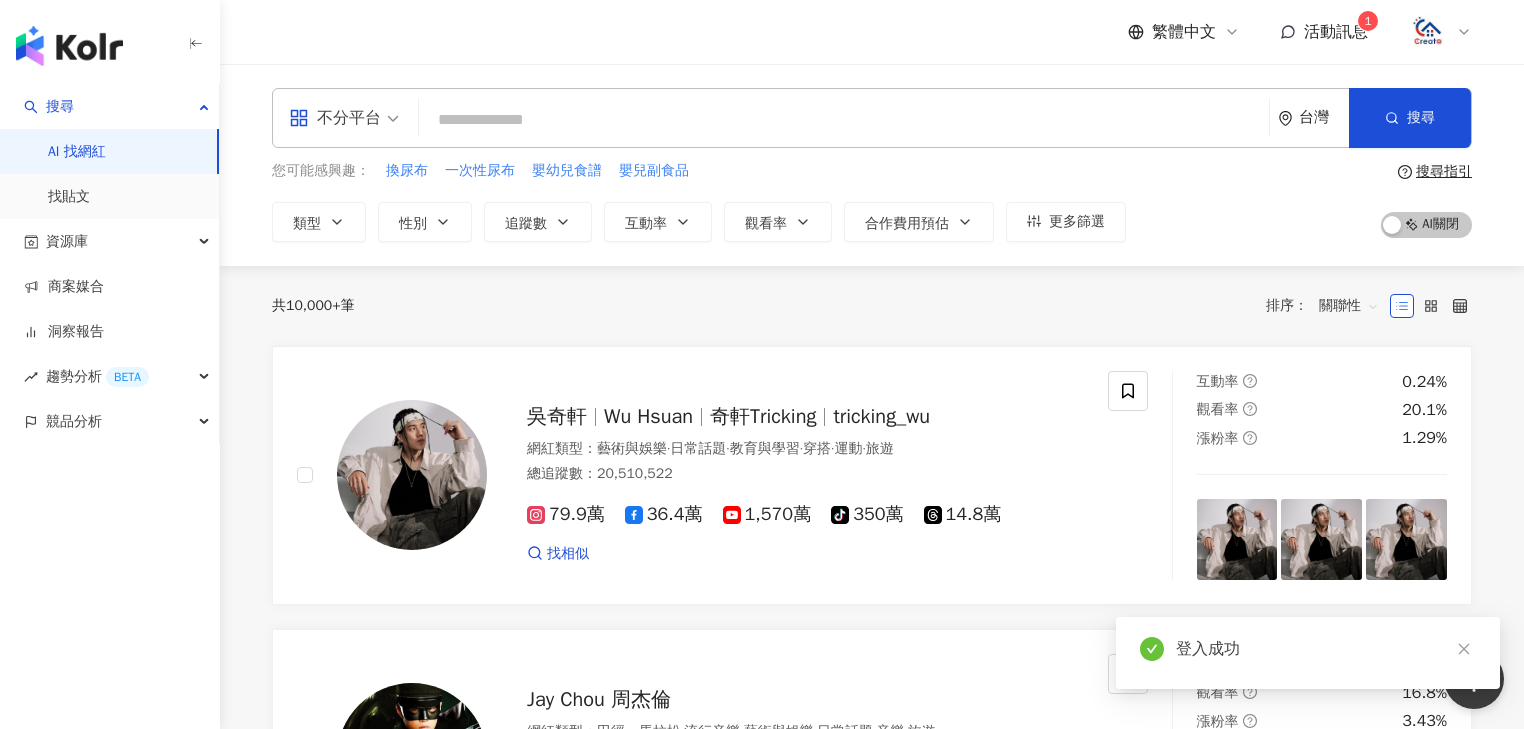 click on "活動訊息" at bounding box center (1336, 32) 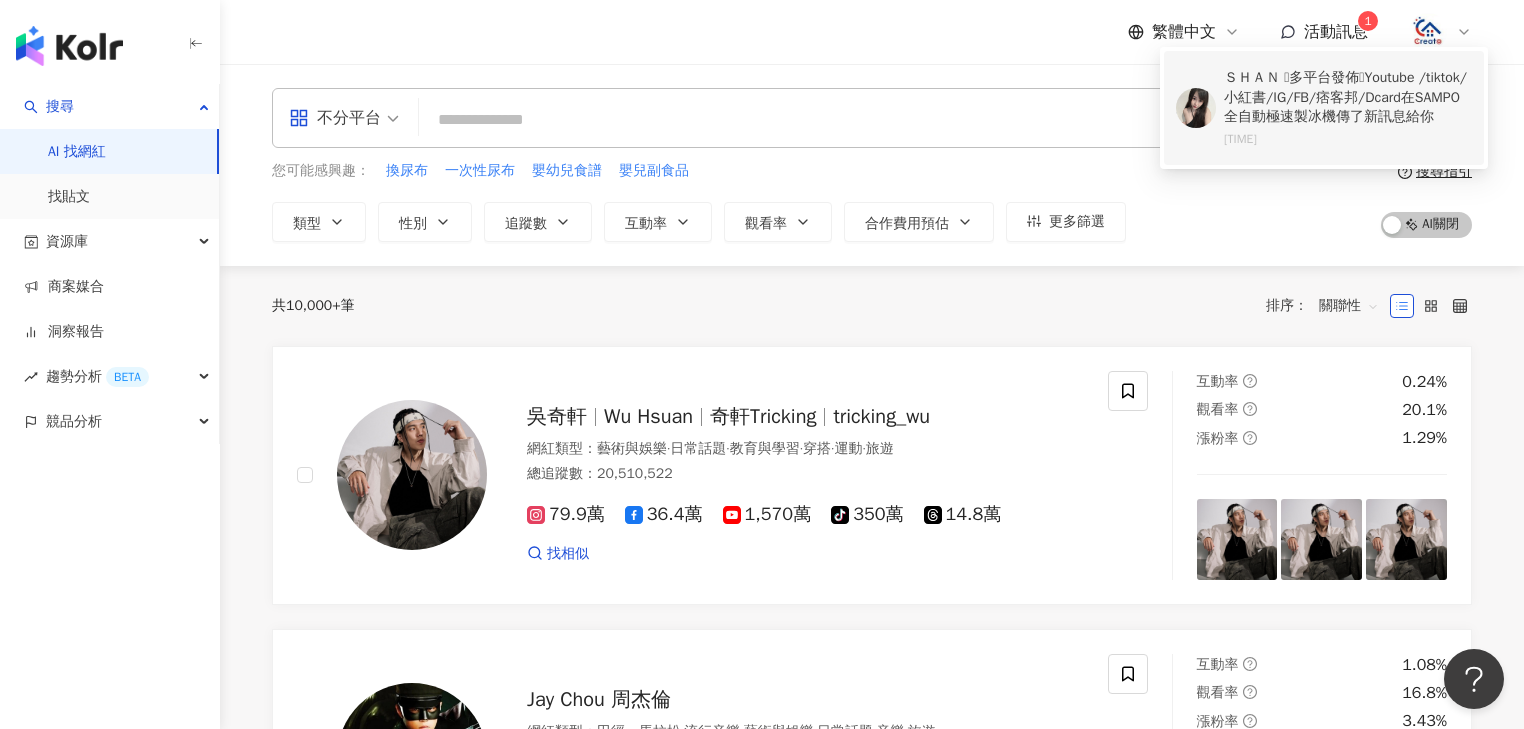 click on "SAMPO 全自動極速製冰機" at bounding box center [1342, 107] 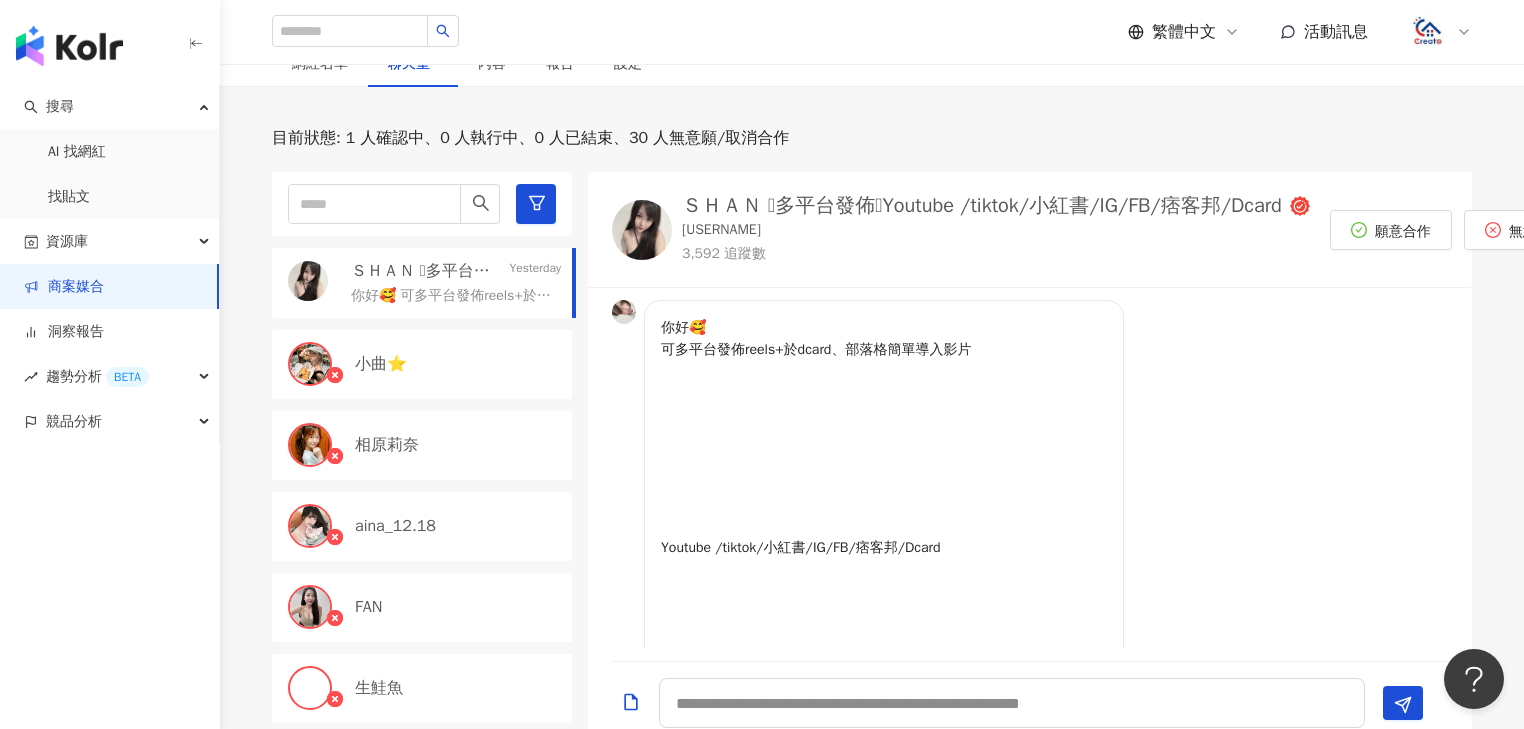 scroll, scrollTop: 621, scrollLeft: 0, axis: vertical 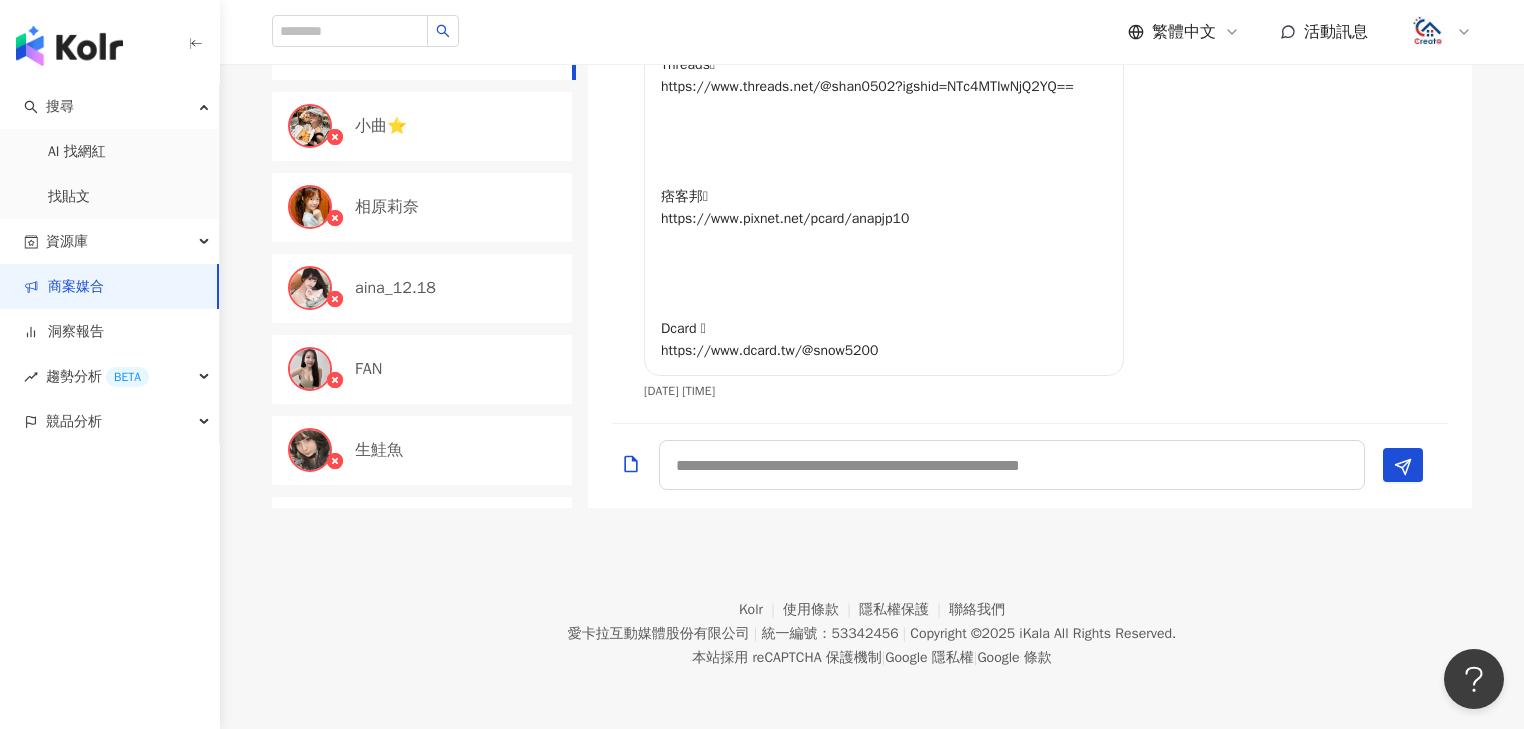 click 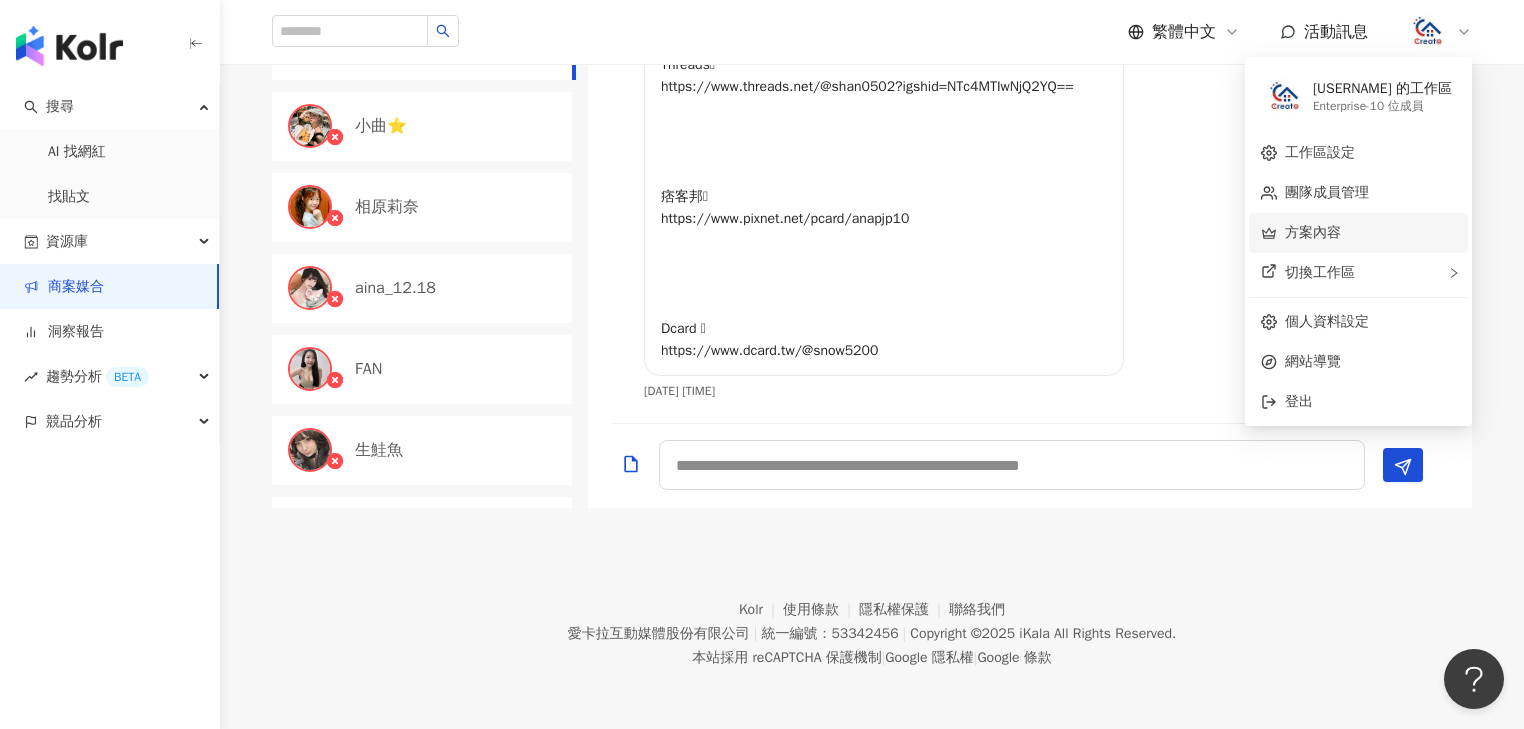 click on "方案內容" at bounding box center [1313, 232] 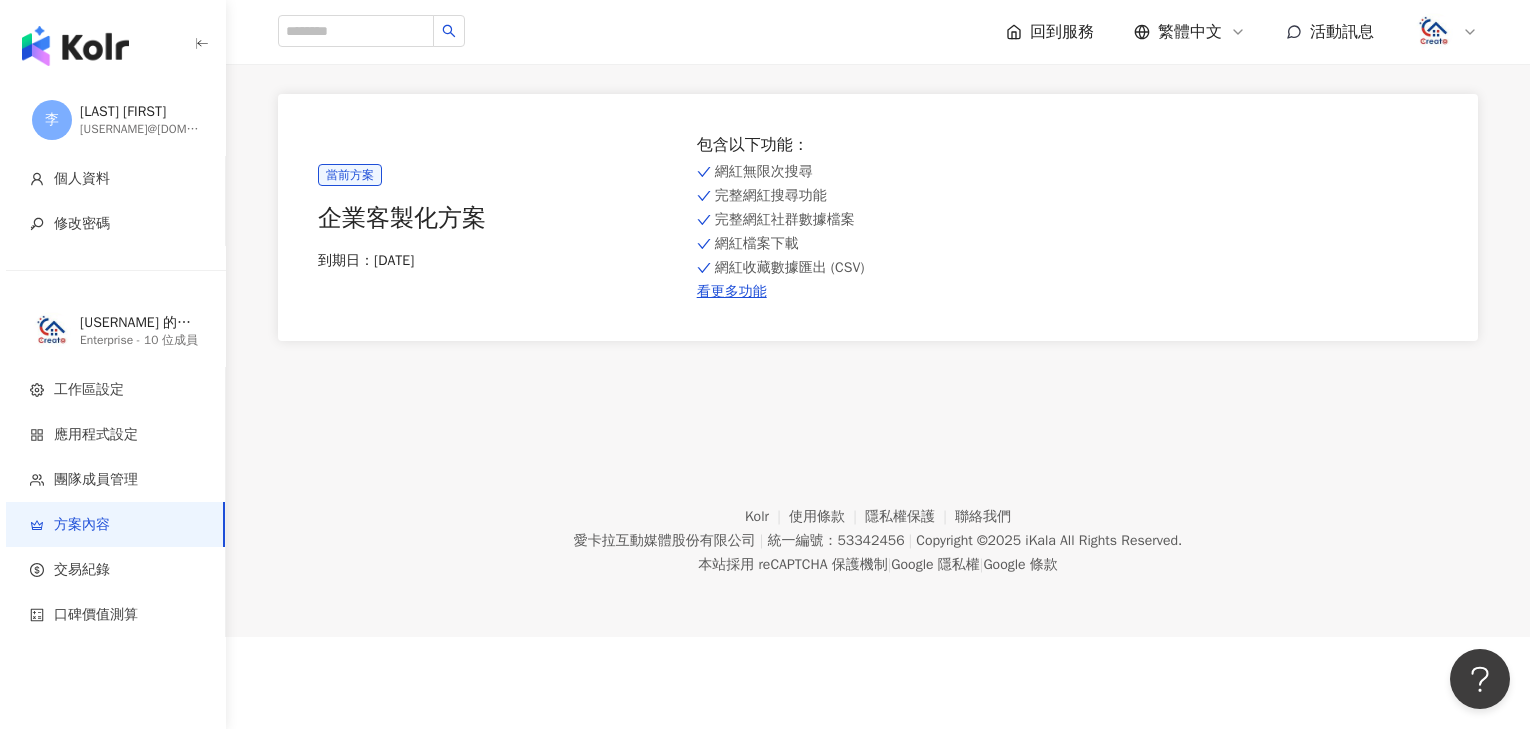 scroll, scrollTop: 0, scrollLeft: 0, axis: both 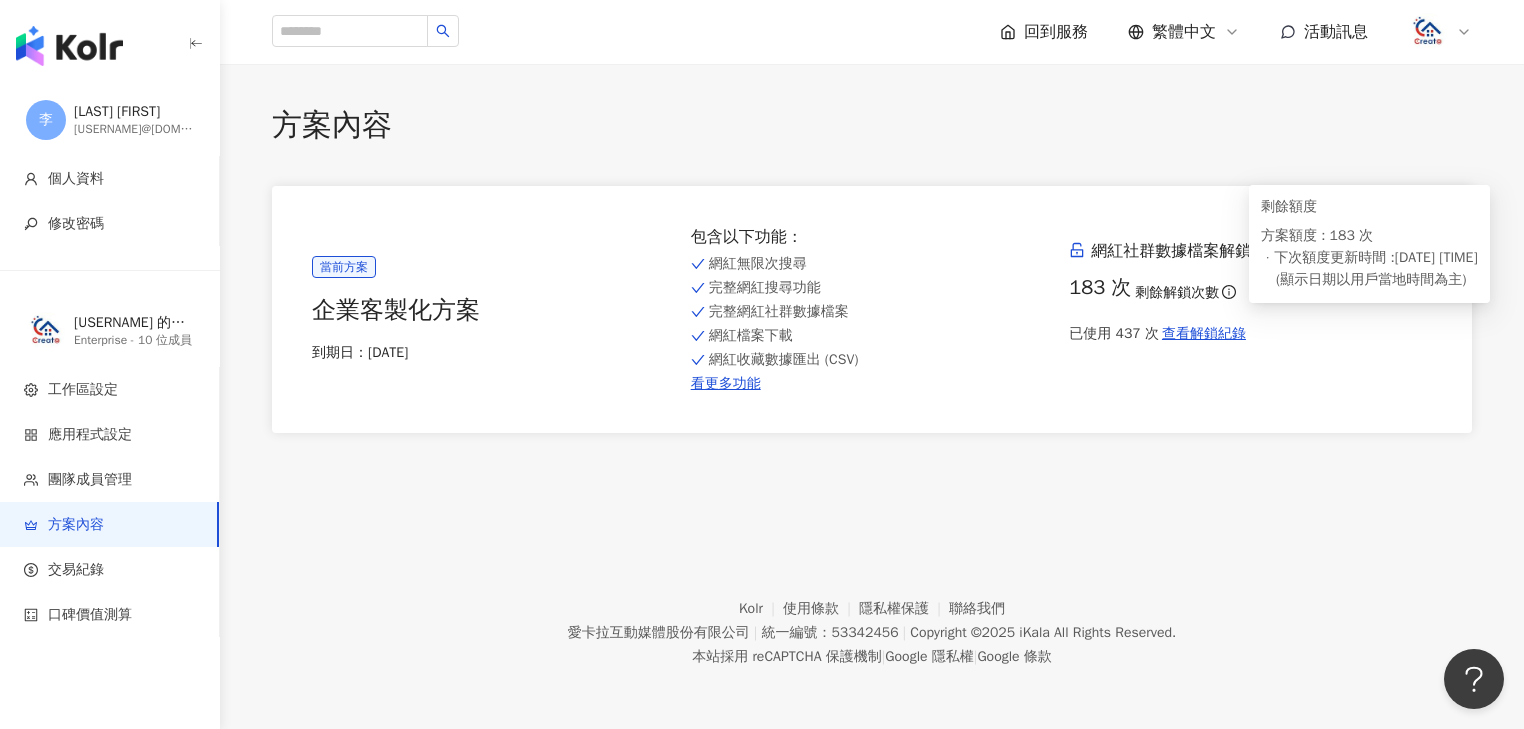 click 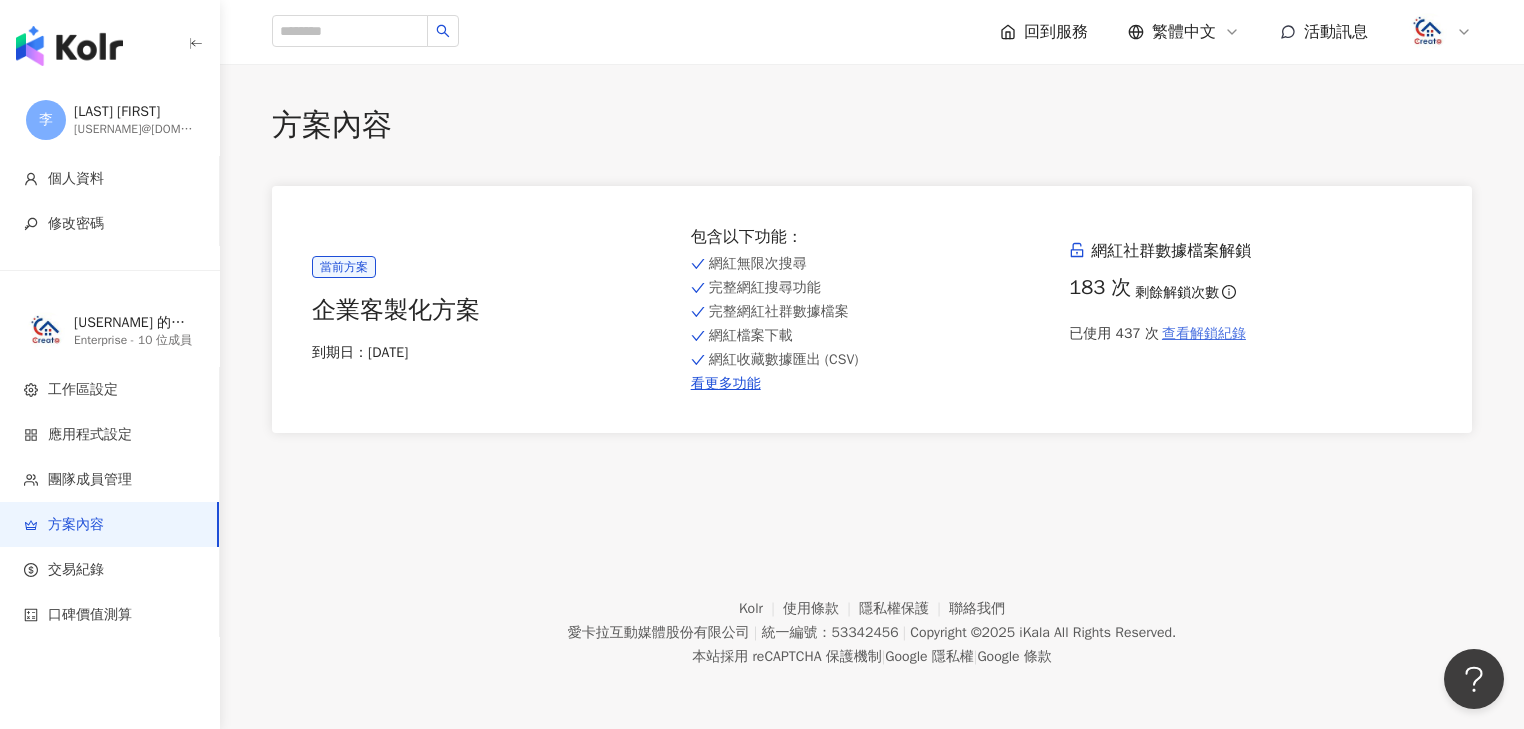 click on "查看解鎖紀錄" at bounding box center [1204, 334] 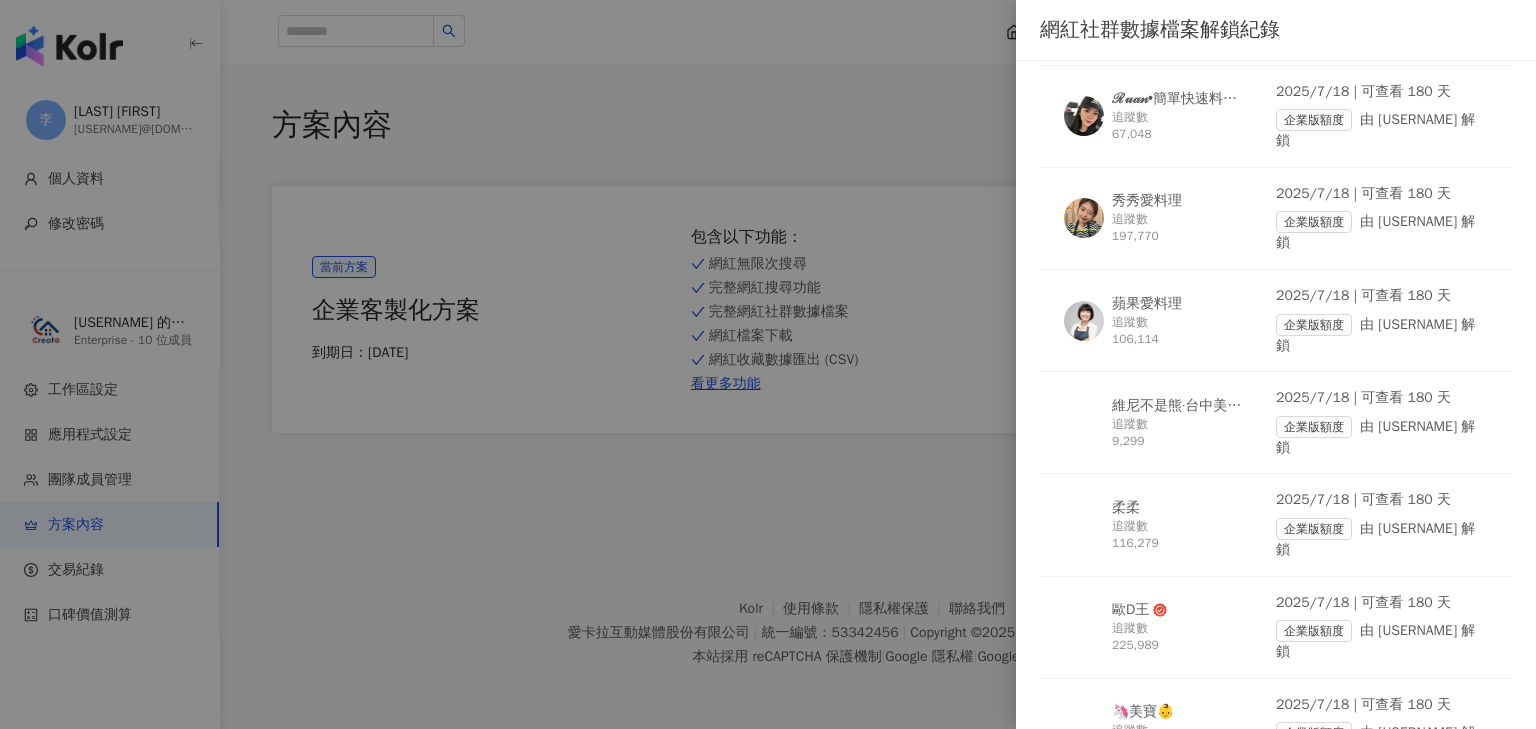 scroll, scrollTop: 5501, scrollLeft: 0, axis: vertical 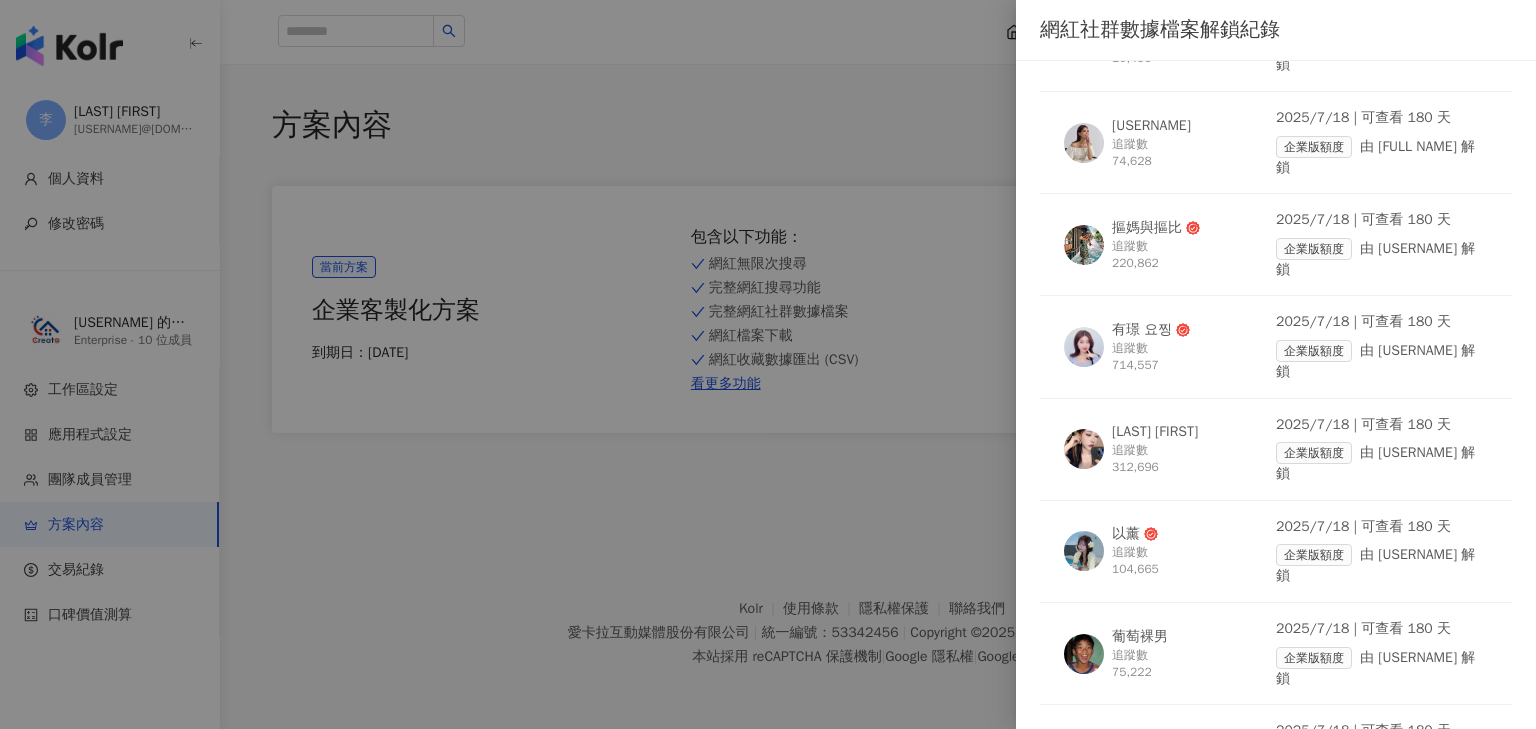 click at bounding box center (768, 364) 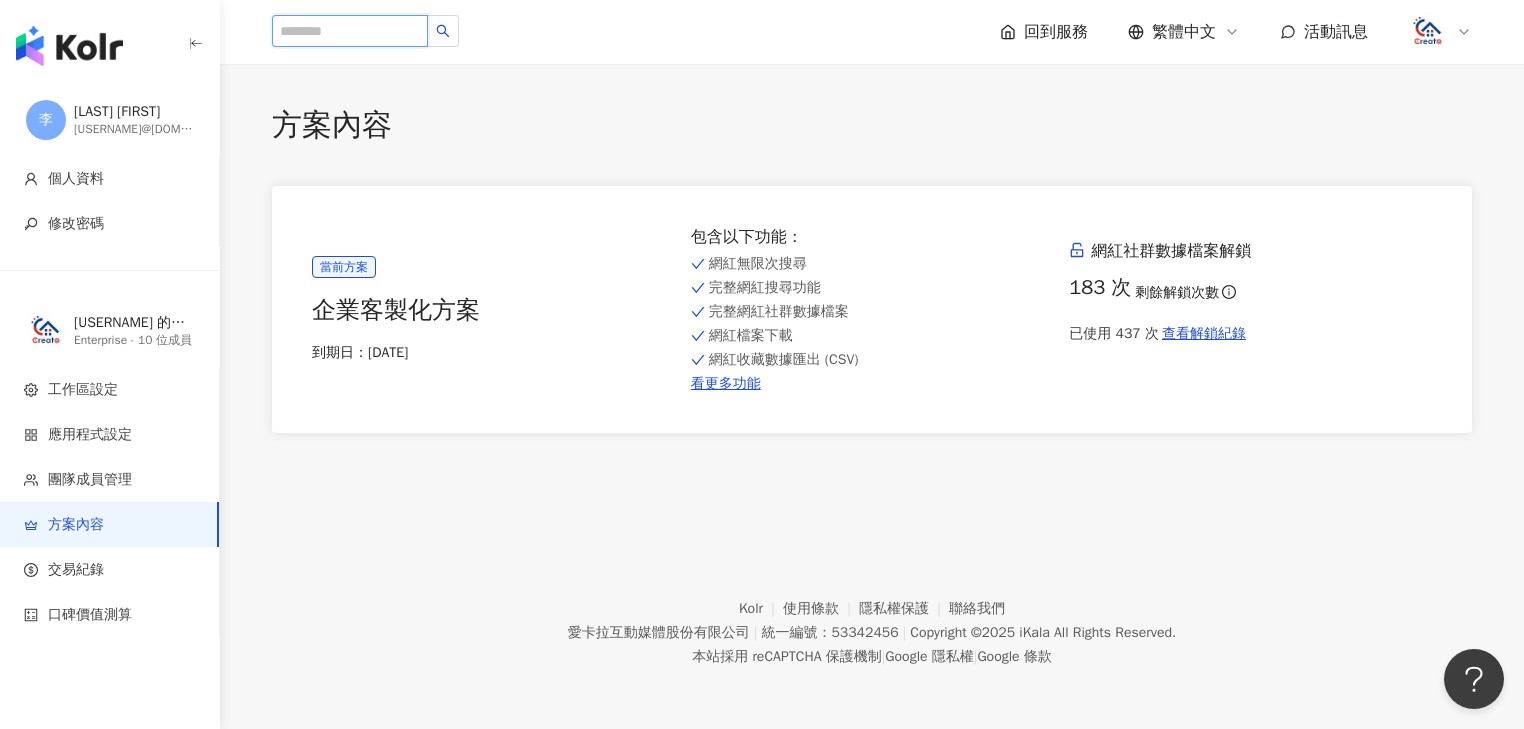 click at bounding box center (350, 31) 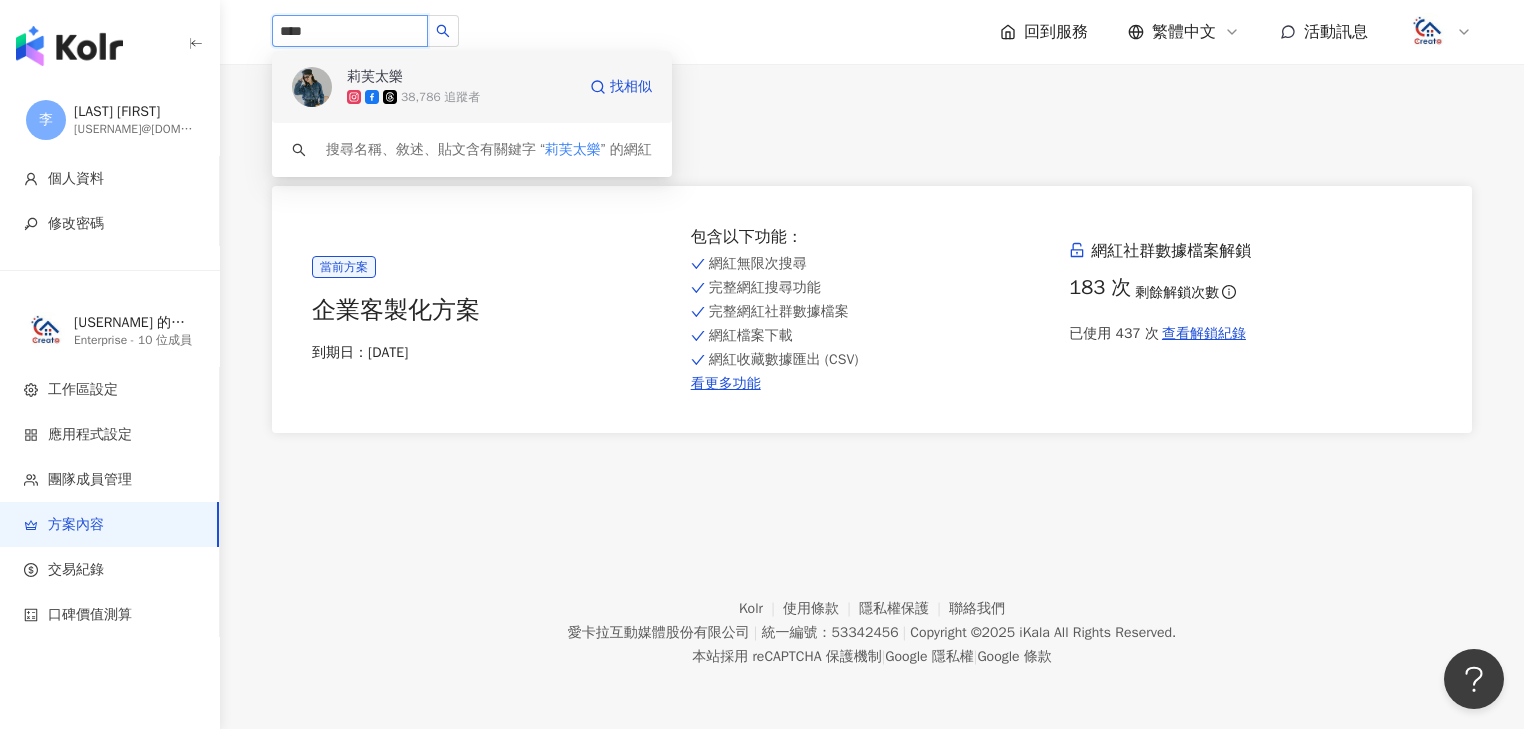 click on "38,786   追蹤者" at bounding box center (440, 97) 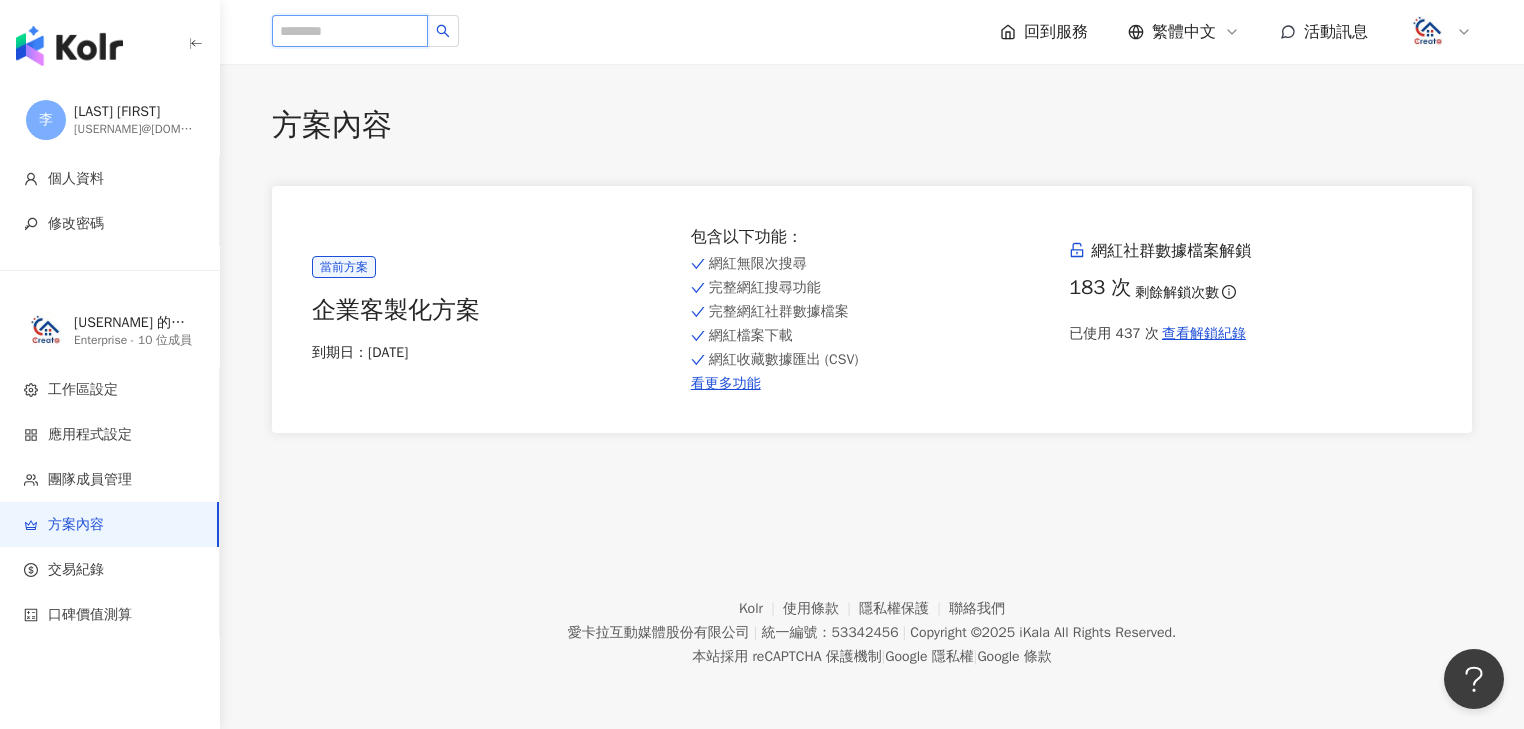 click at bounding box center (350, 31) 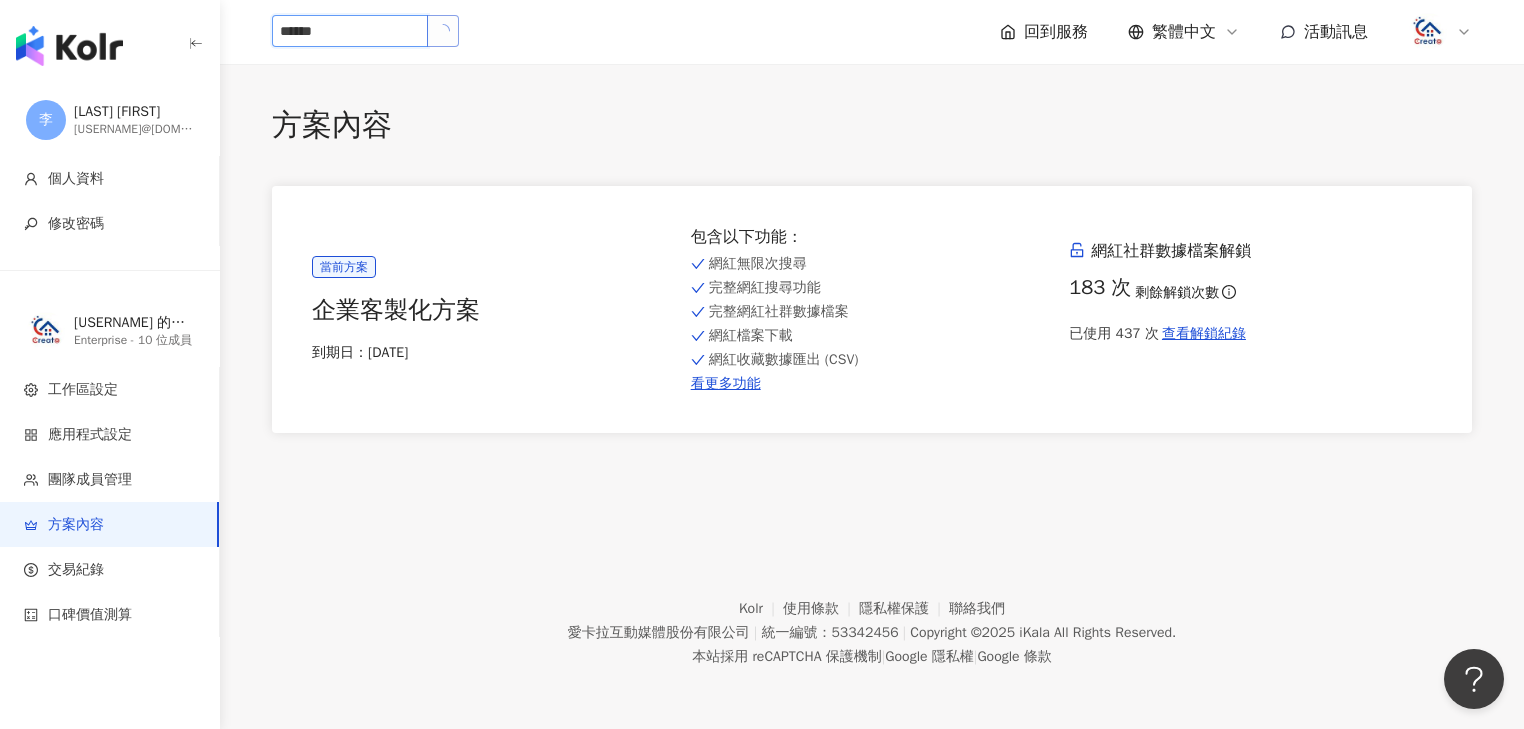 click 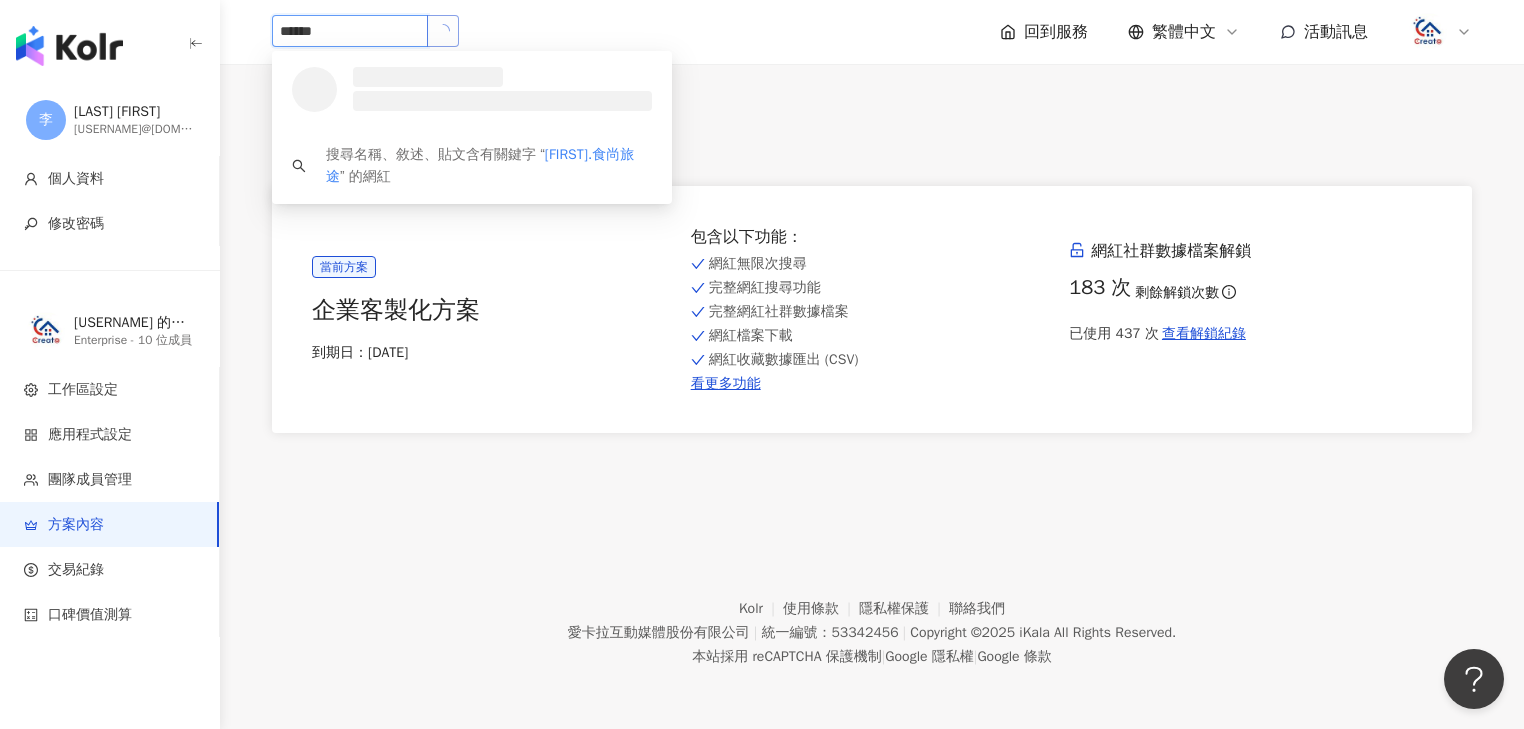 click at bounding box center [443, 31] 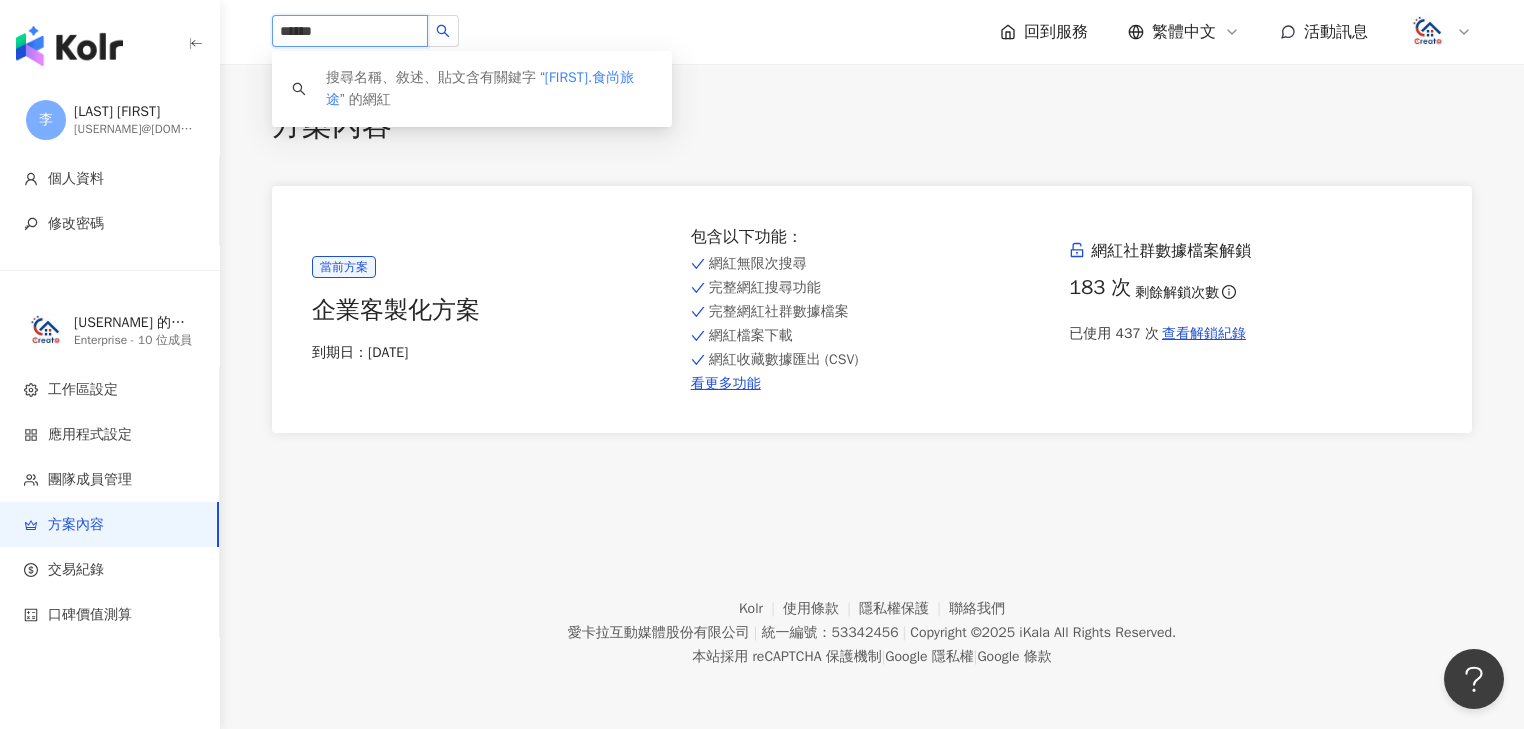 click on "******" at bounding box center [350, 31] 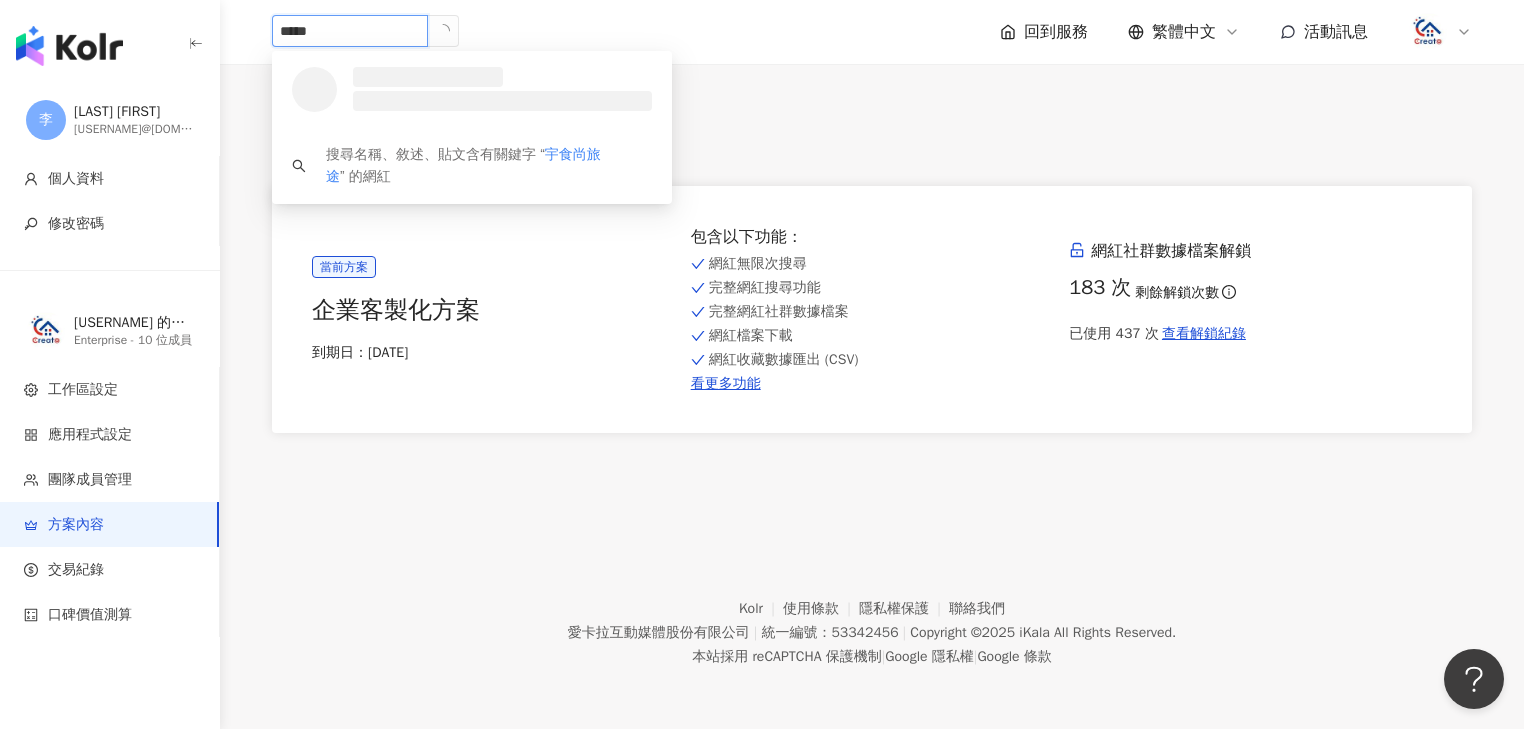 type on "****" 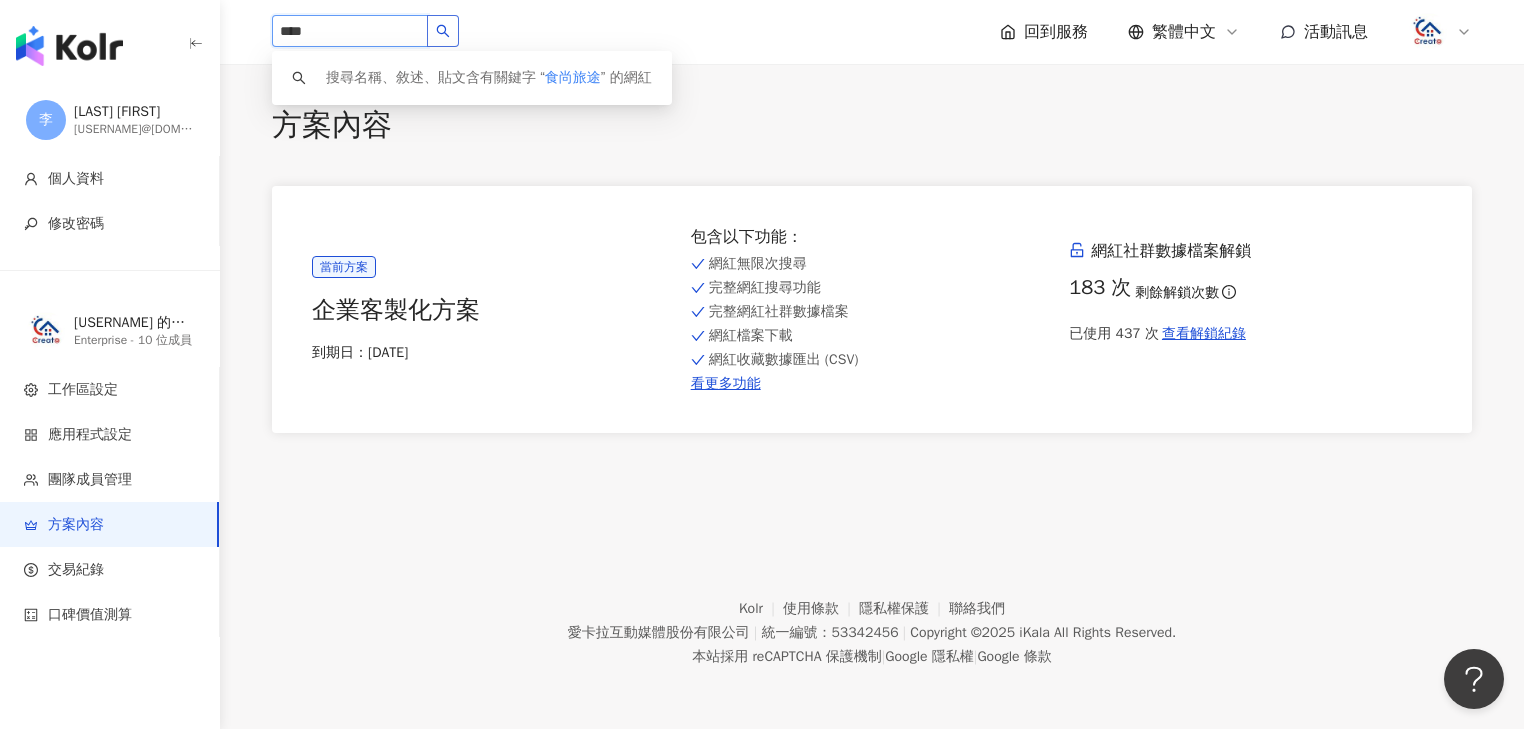 click 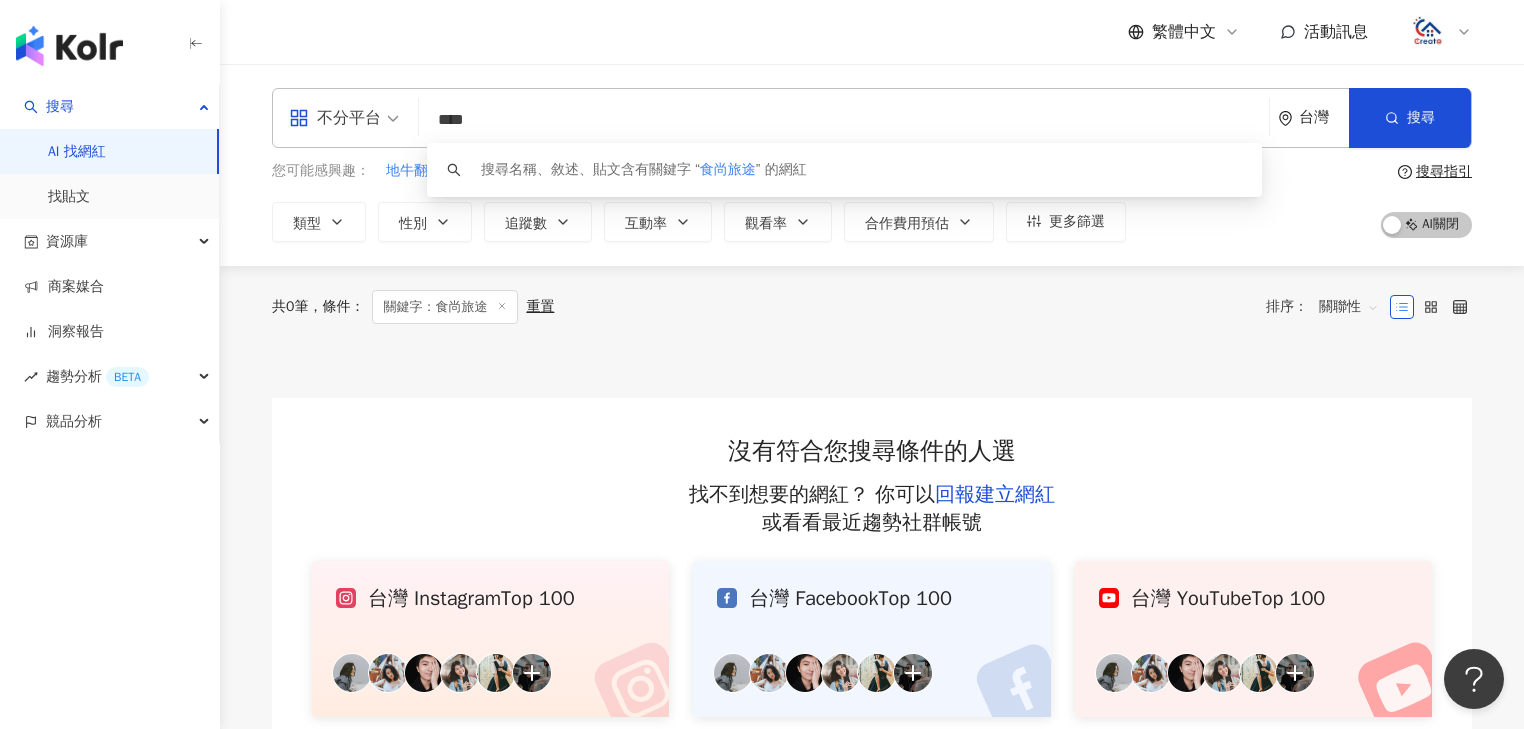 click on "****" at bounding box center (844, 120) 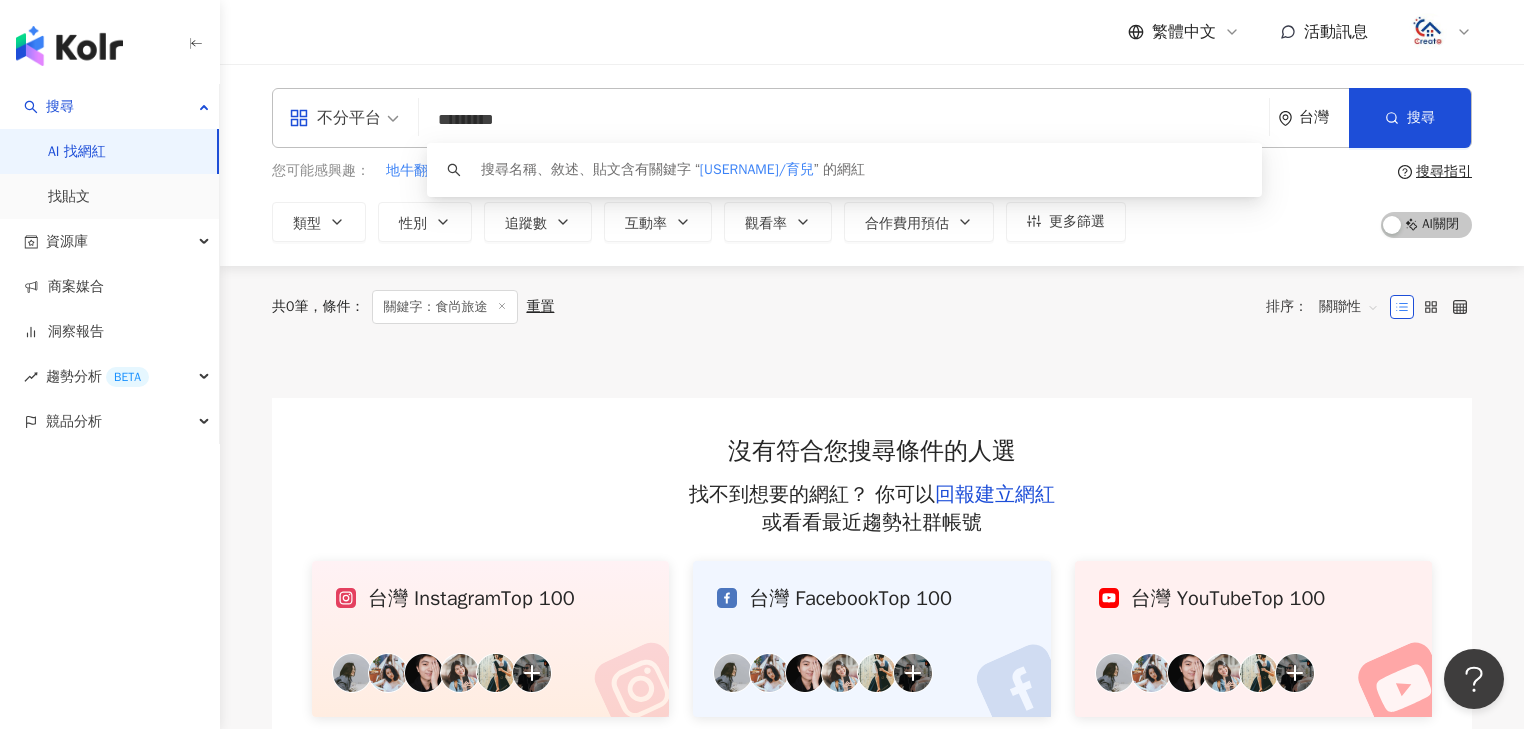 drag, startPoint x: 515, startPoint y: 116, endPoint x: 623, endPoint y: 108, distance: 108.29589 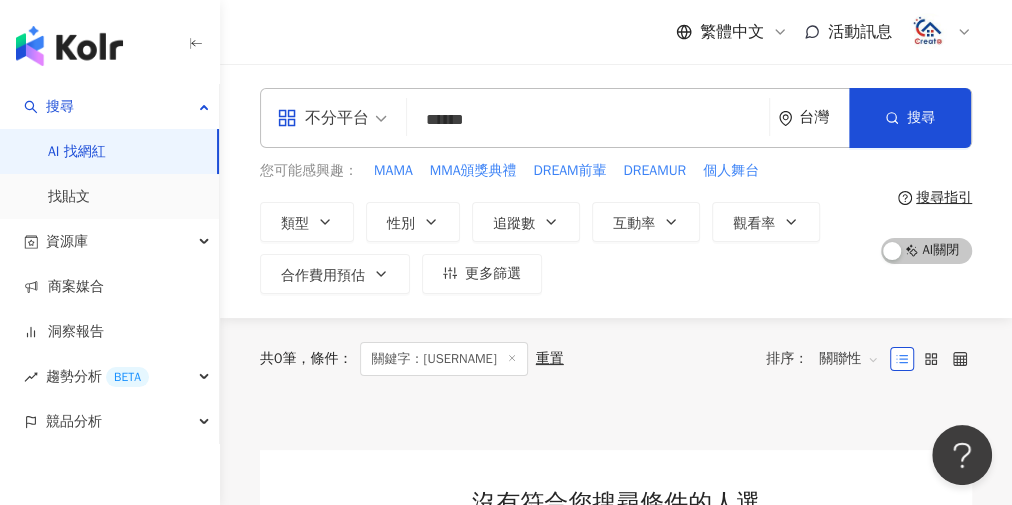 click on "******" at bounding box center (588, 120) 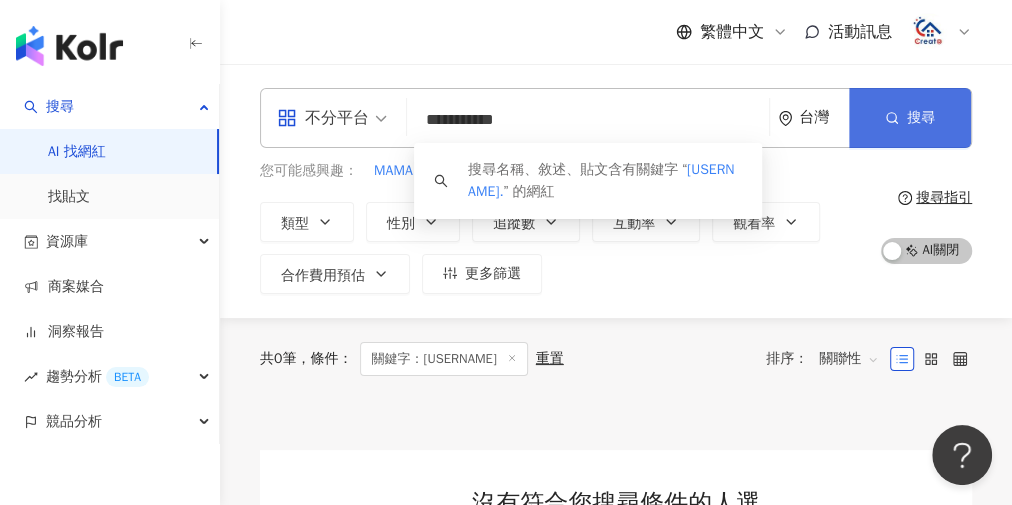 type on "**********" 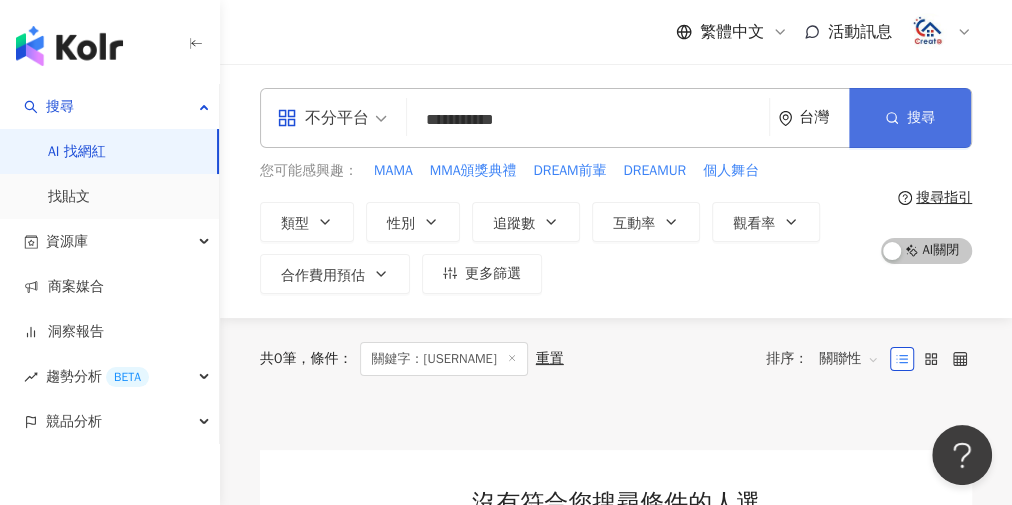 click at bounding box center [892, 117] 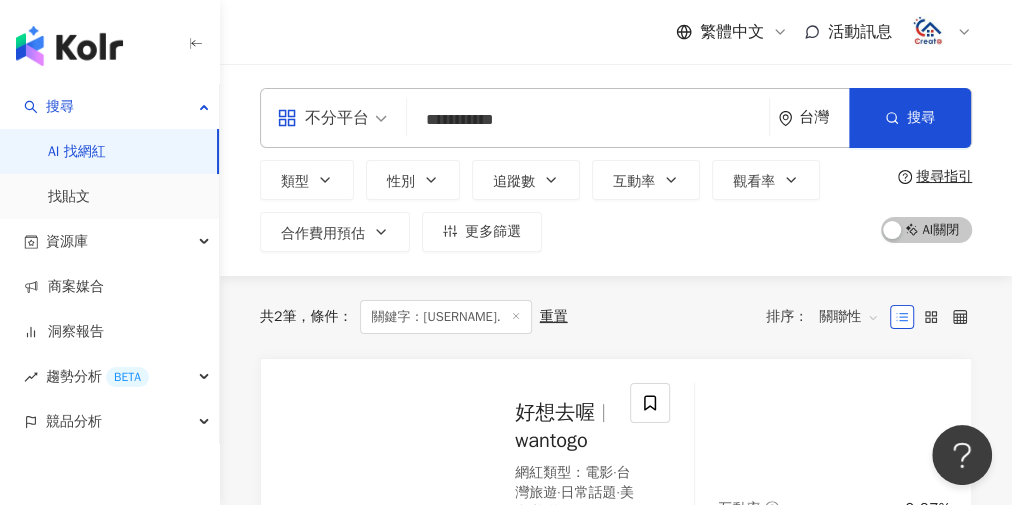 scroll, scrollTop: 0, scrollLeft: 0, axis: both 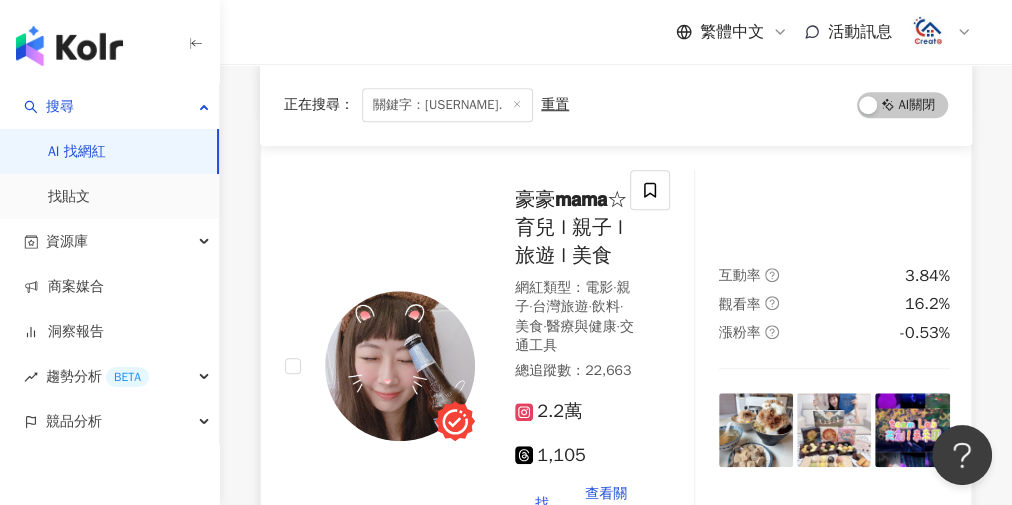 click on "豪豪𝗺𝗮𝗺𝗮☆  育兒 l 親子 l 旅遊 l 美食" at bounding box center (571, 227) 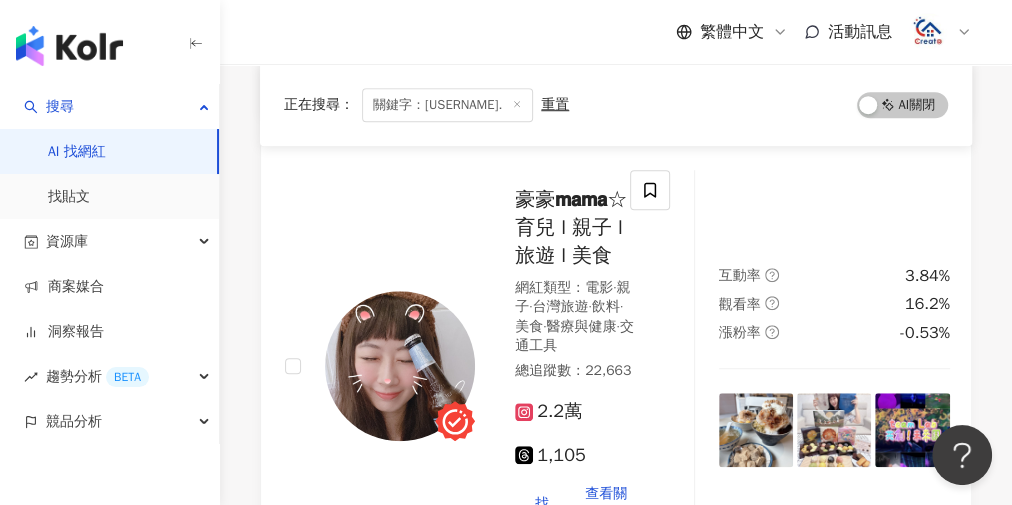 click at bounding box center (69, 46) 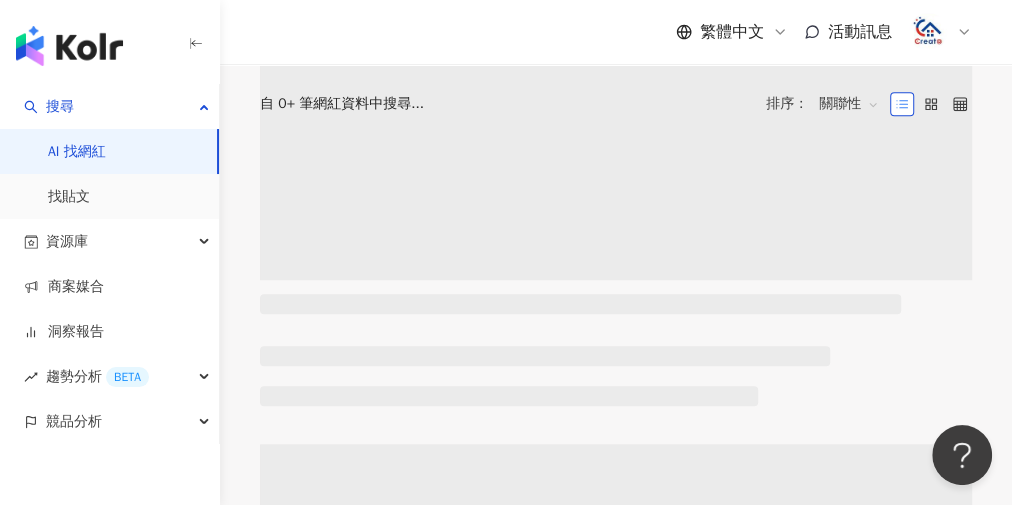 scroll, scrollTop: 0, scrollLeft: 0, axis: both 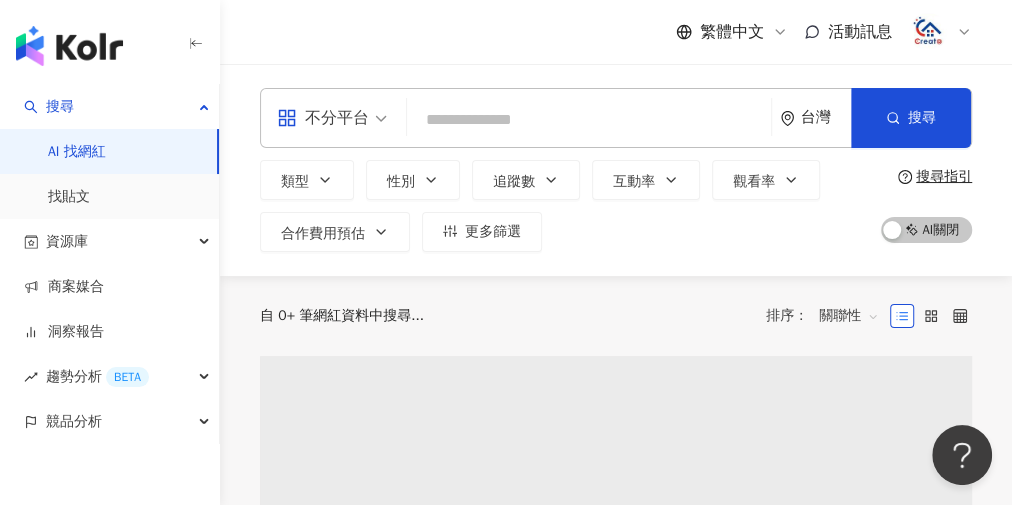 click at bounding box center [589, 120] 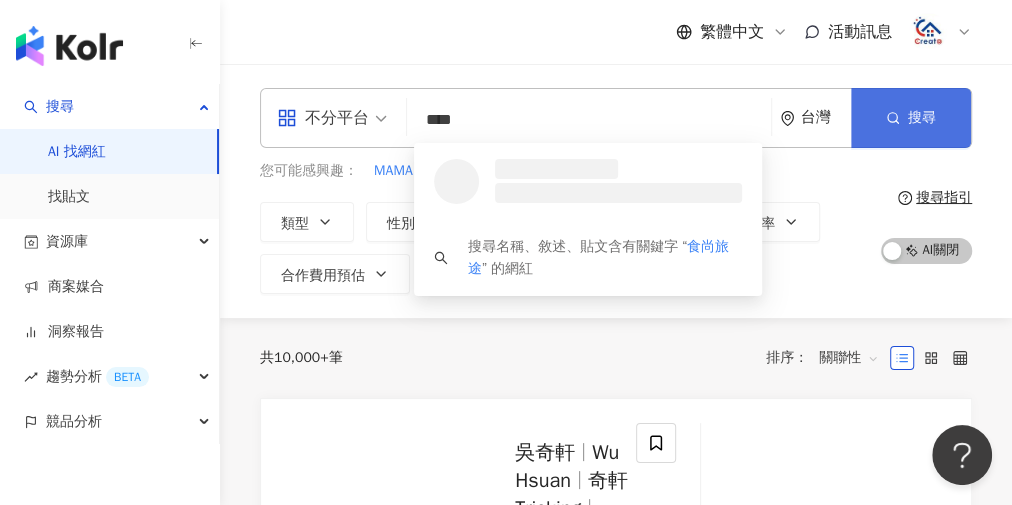 type on "****" 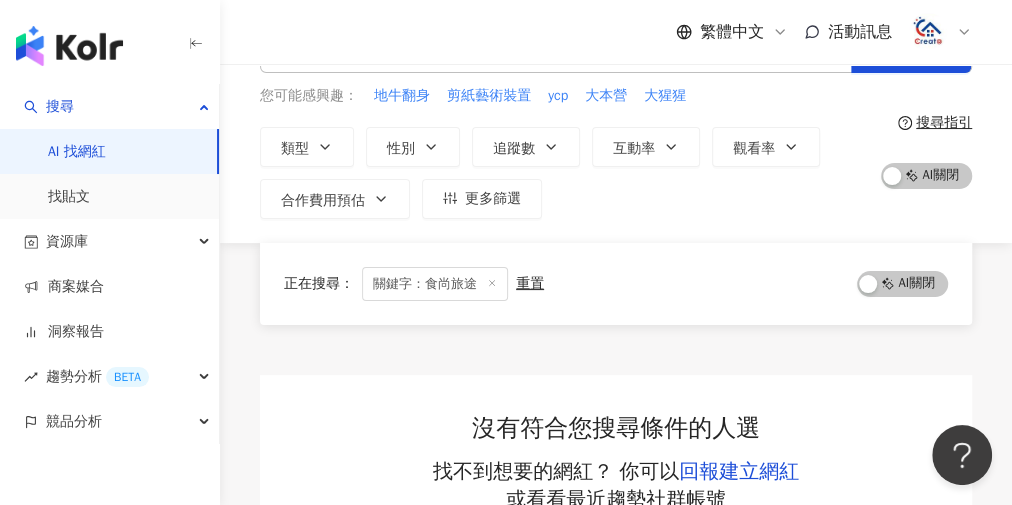 scroll, scrollTop: 0, scrollLeft: 0, axis: both 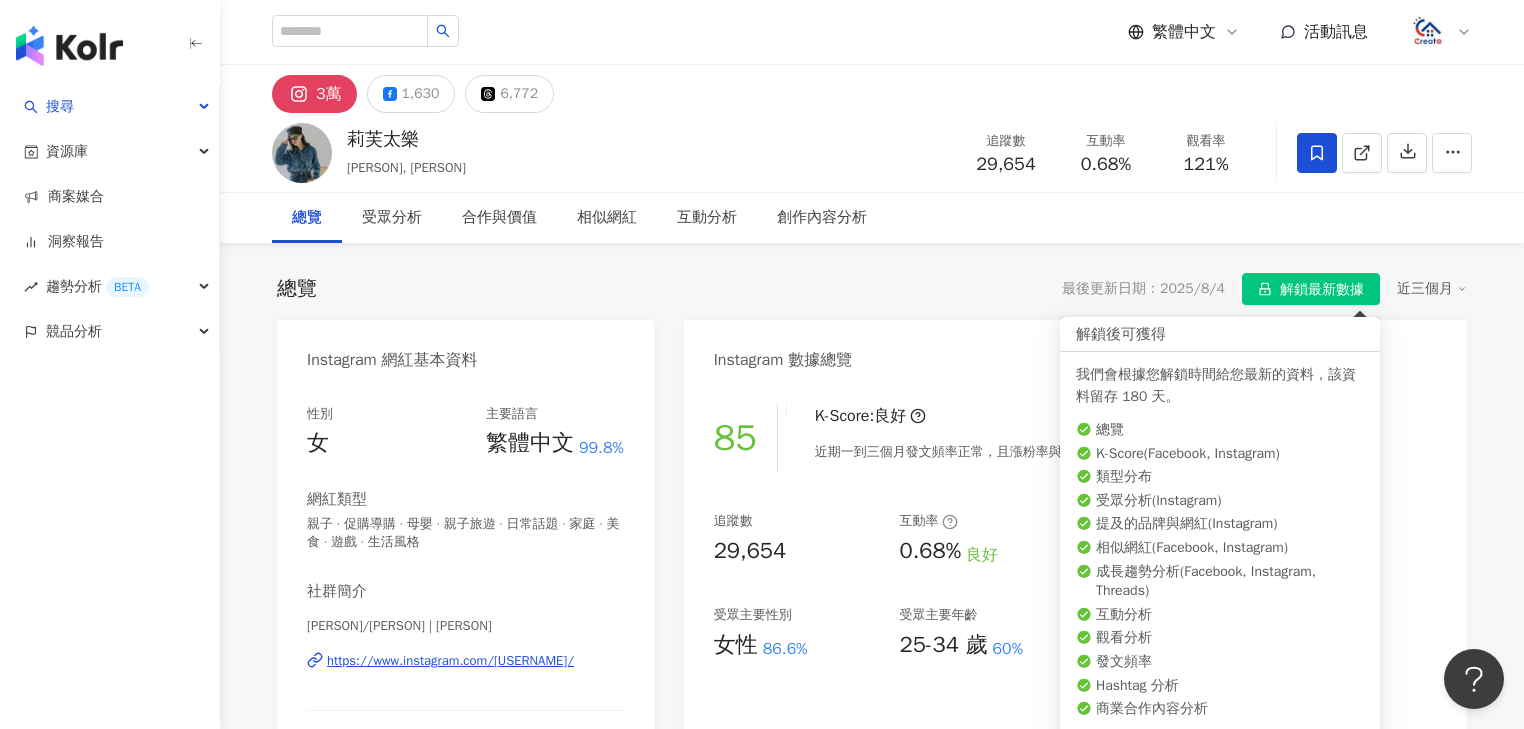 click on "解鎖最新數據" at bounding box center (1322, 290) 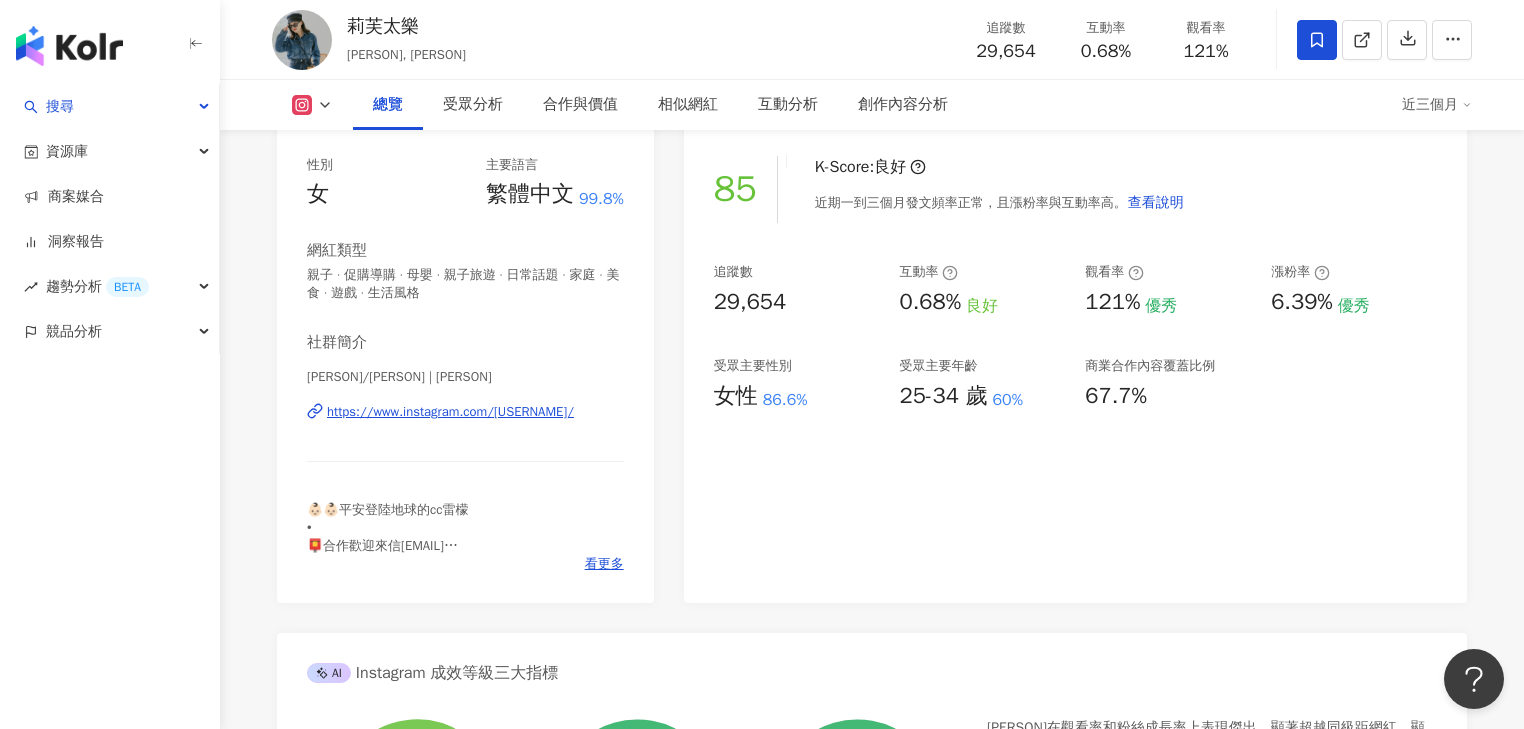 scroll, scrollTop: 0, scrollLeft: 0, axis: both 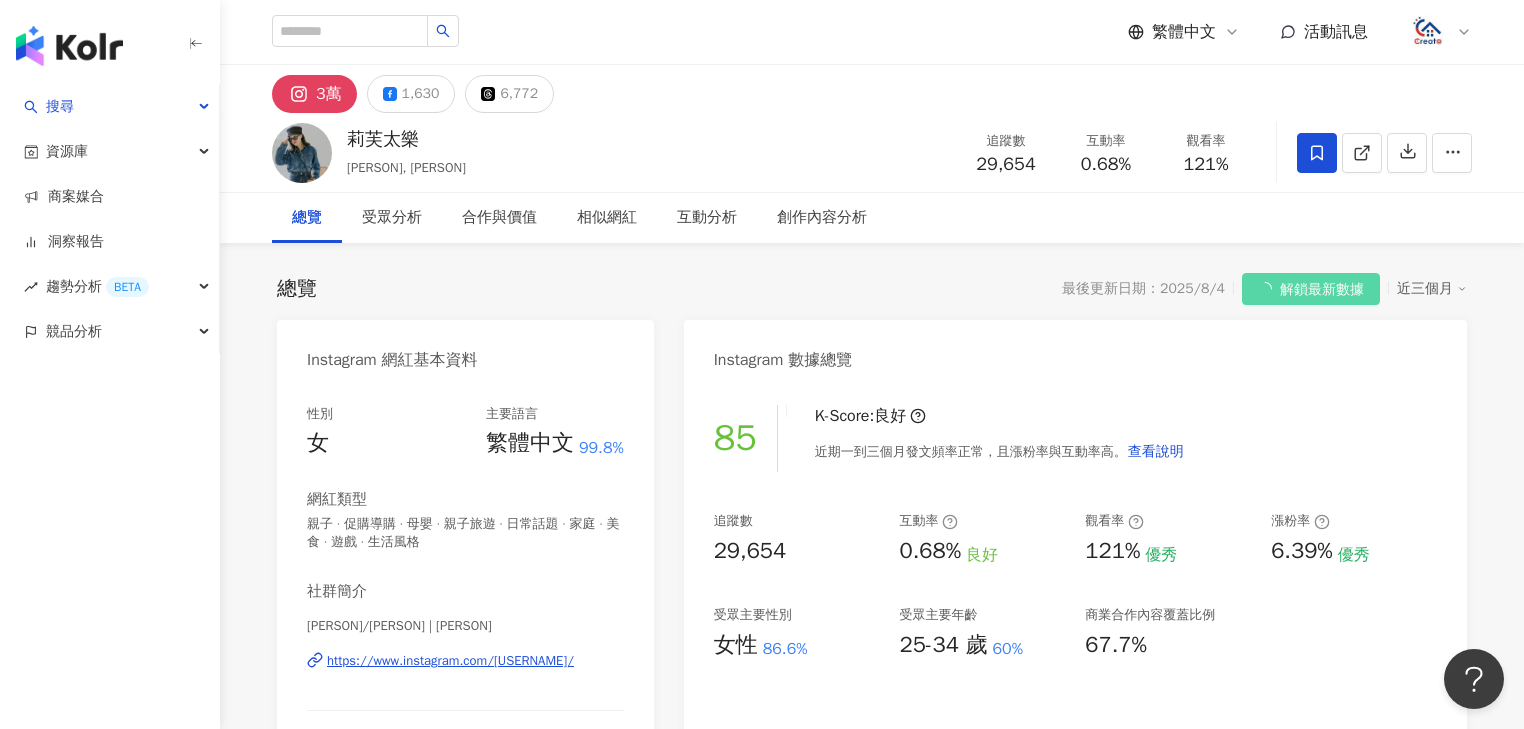 drag, startPoint x: 1460, startPoint y: 32, endPoint x: 1456, endPoint y: 52, distance: 20.396078 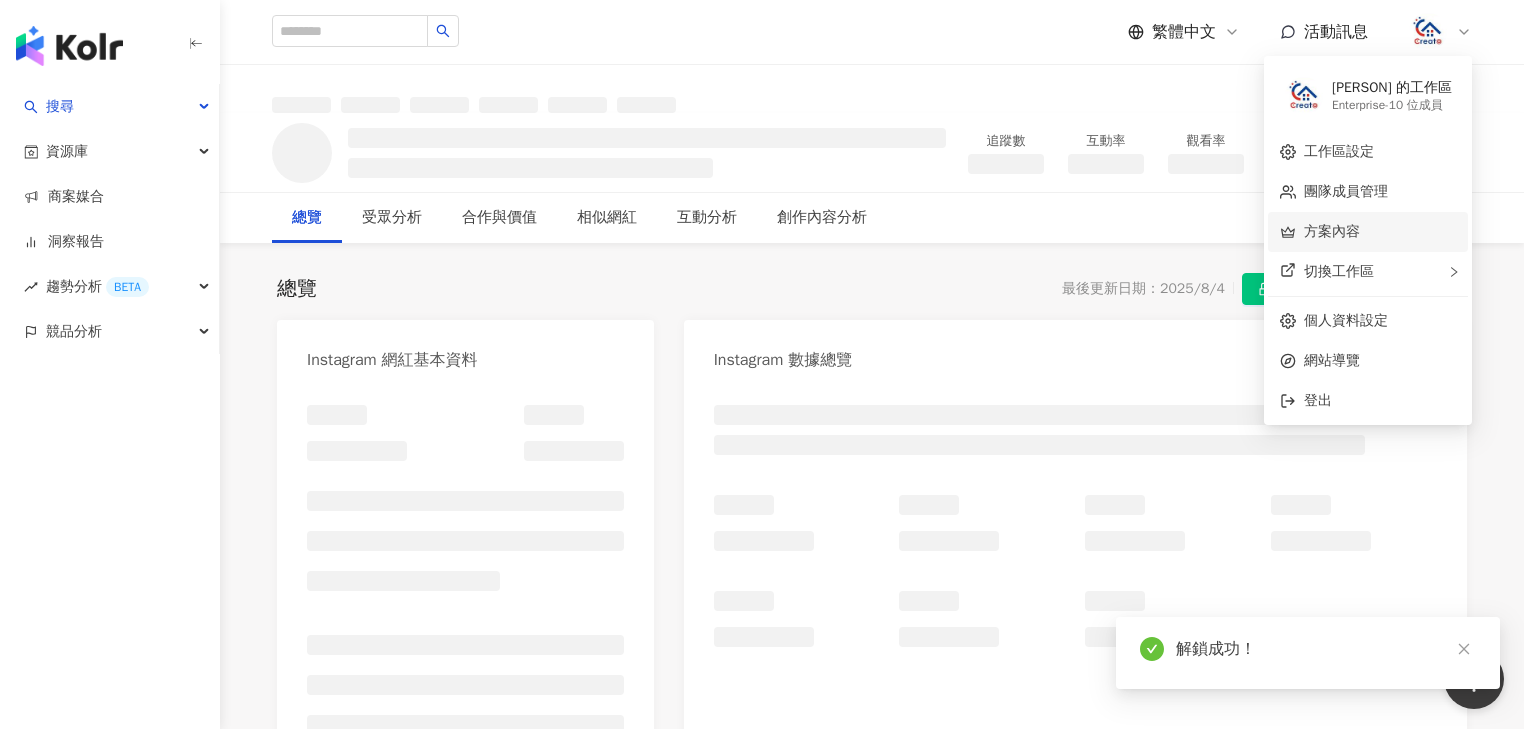 click on "方案內容" at bounding box center [1332, 231] 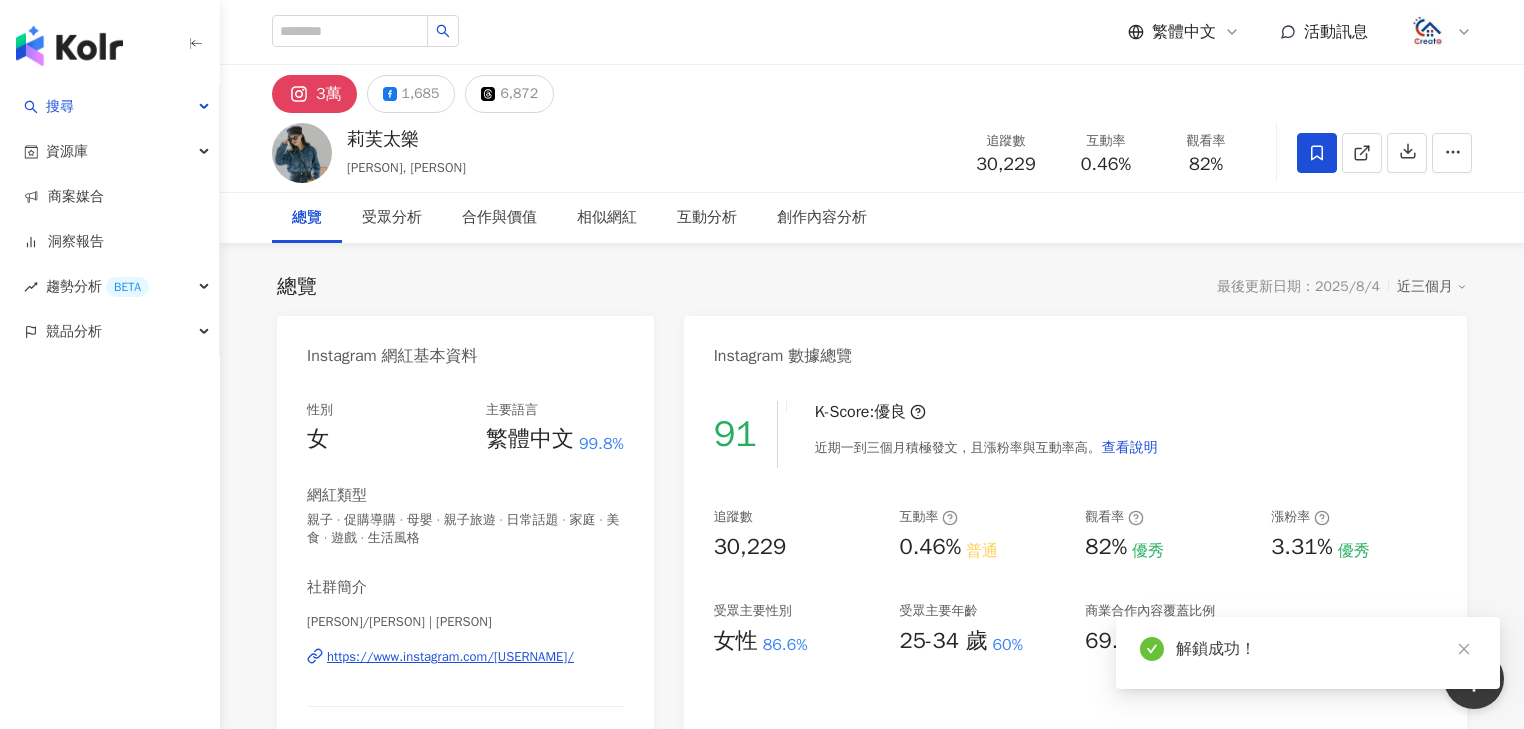 click 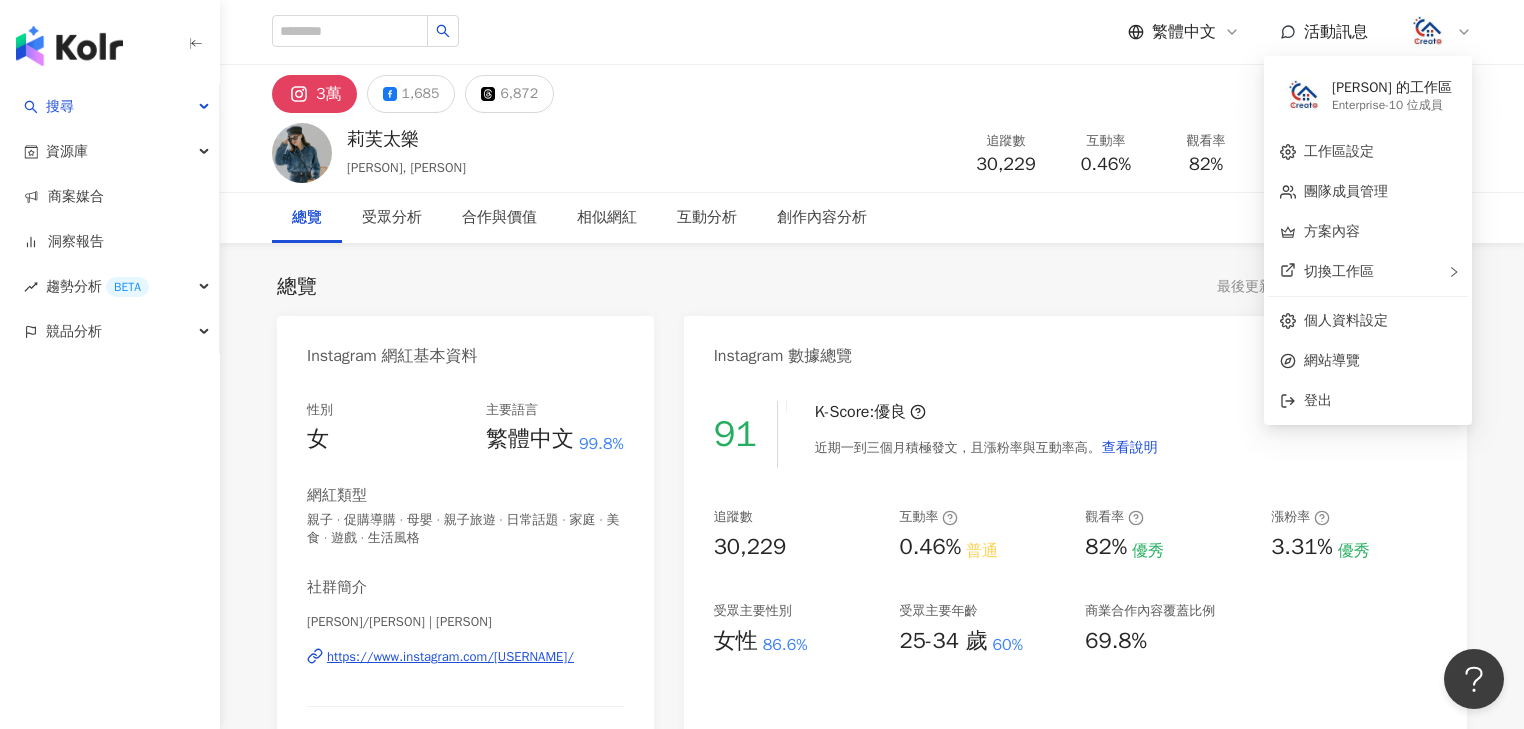 click on "總覽 受眾分析 合作與價值 相似網紅 互動分析 創作內容分析" at bounding box center (872, 218) 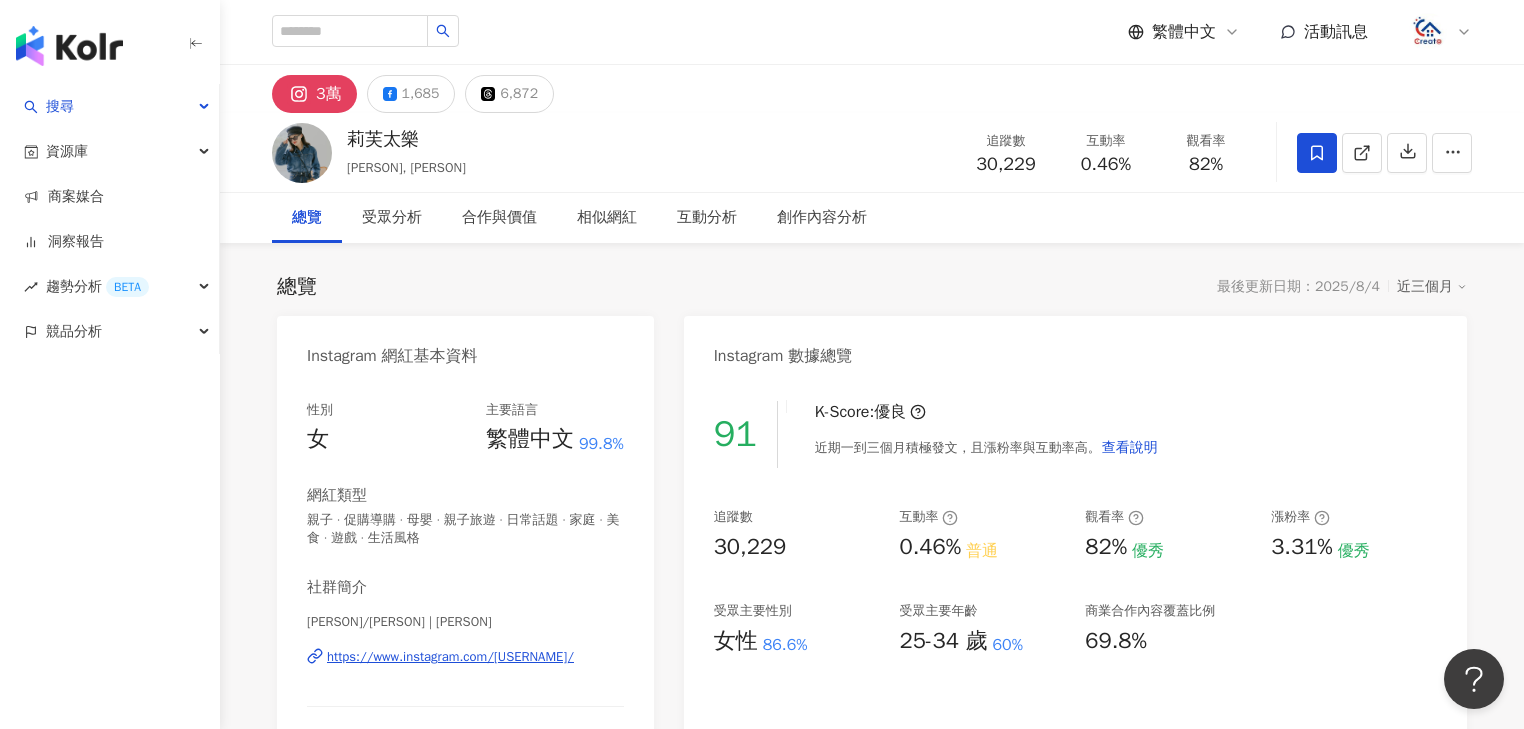 click 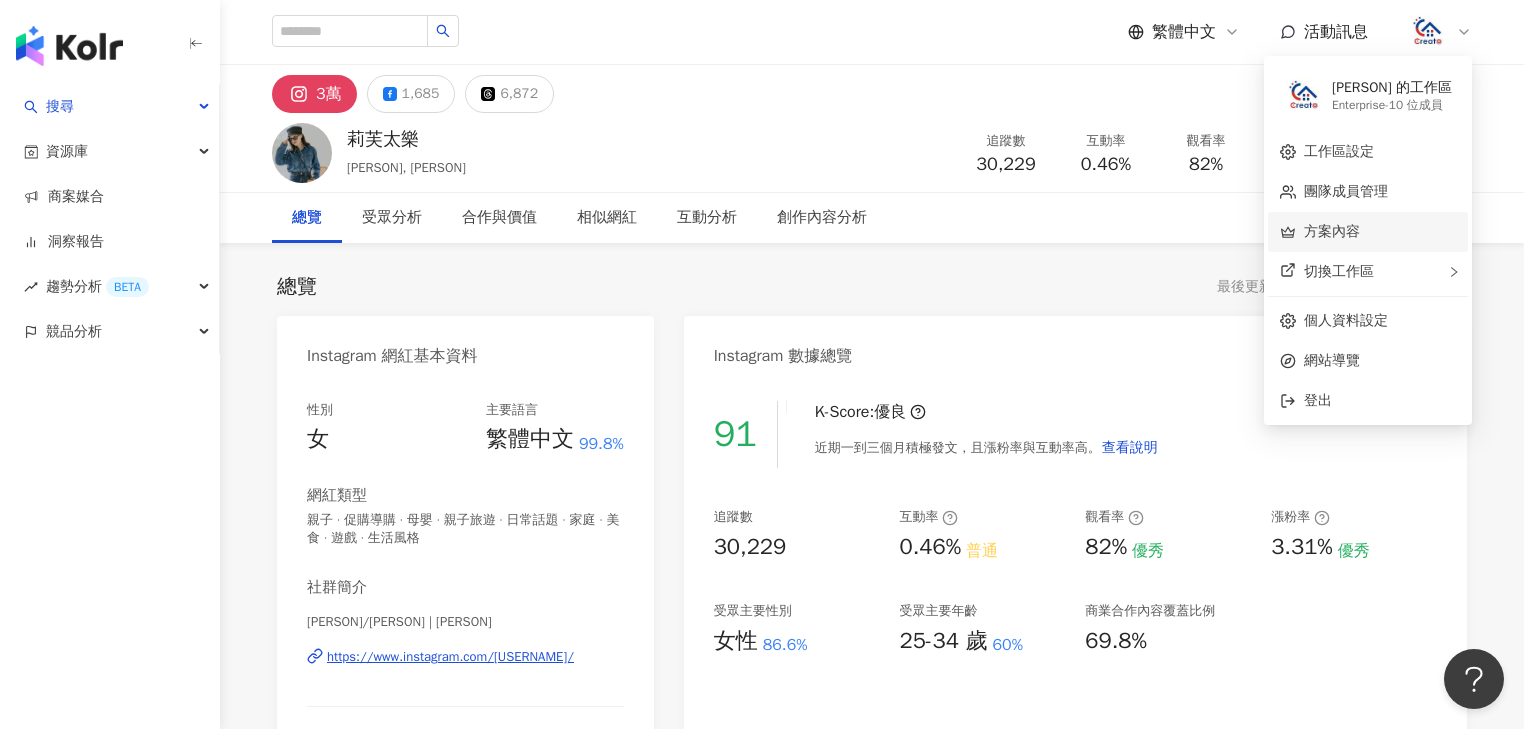 click on "方案內容" at bounding box center [1332, 231] 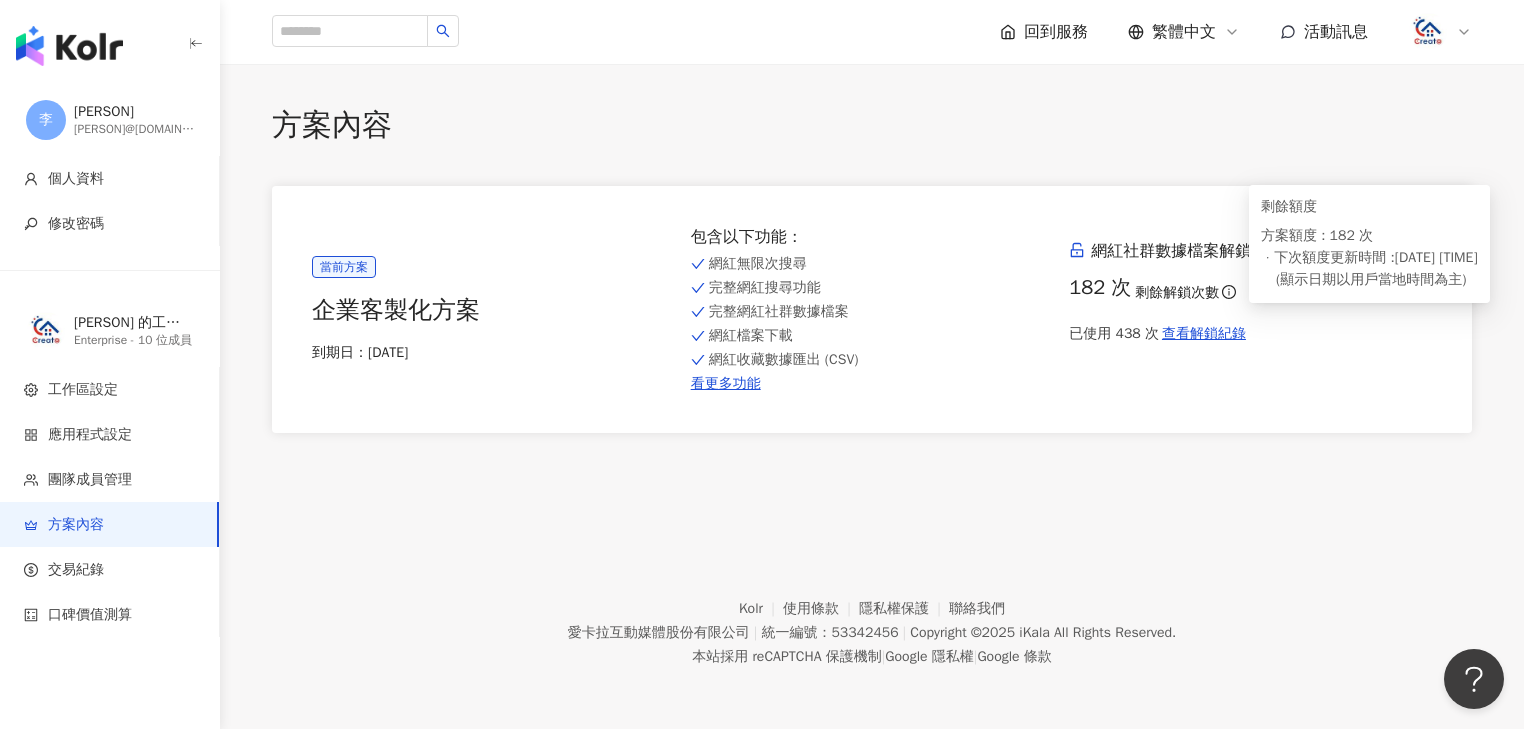 click 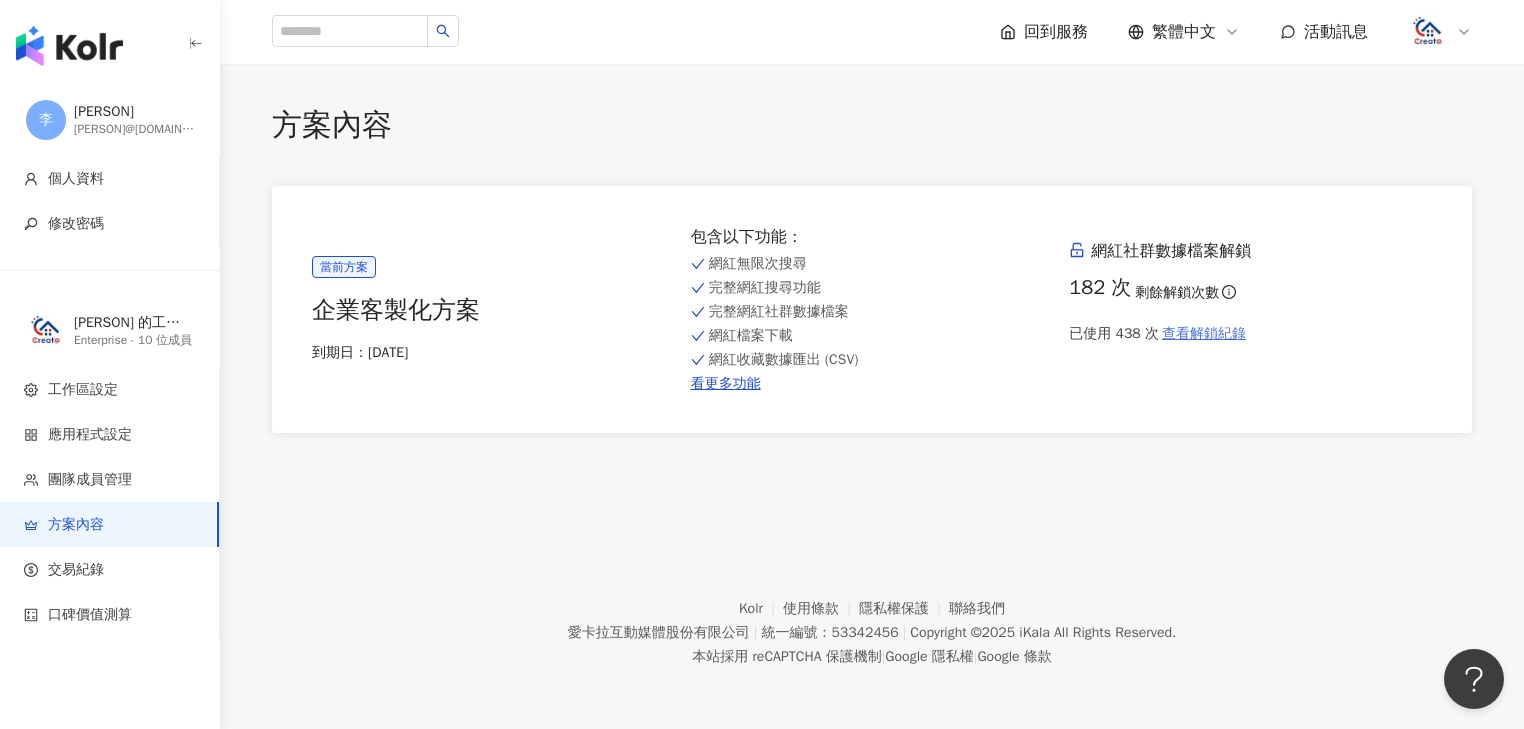 click on "查看解鎖紀錄" at bounding box center (1204, 334) 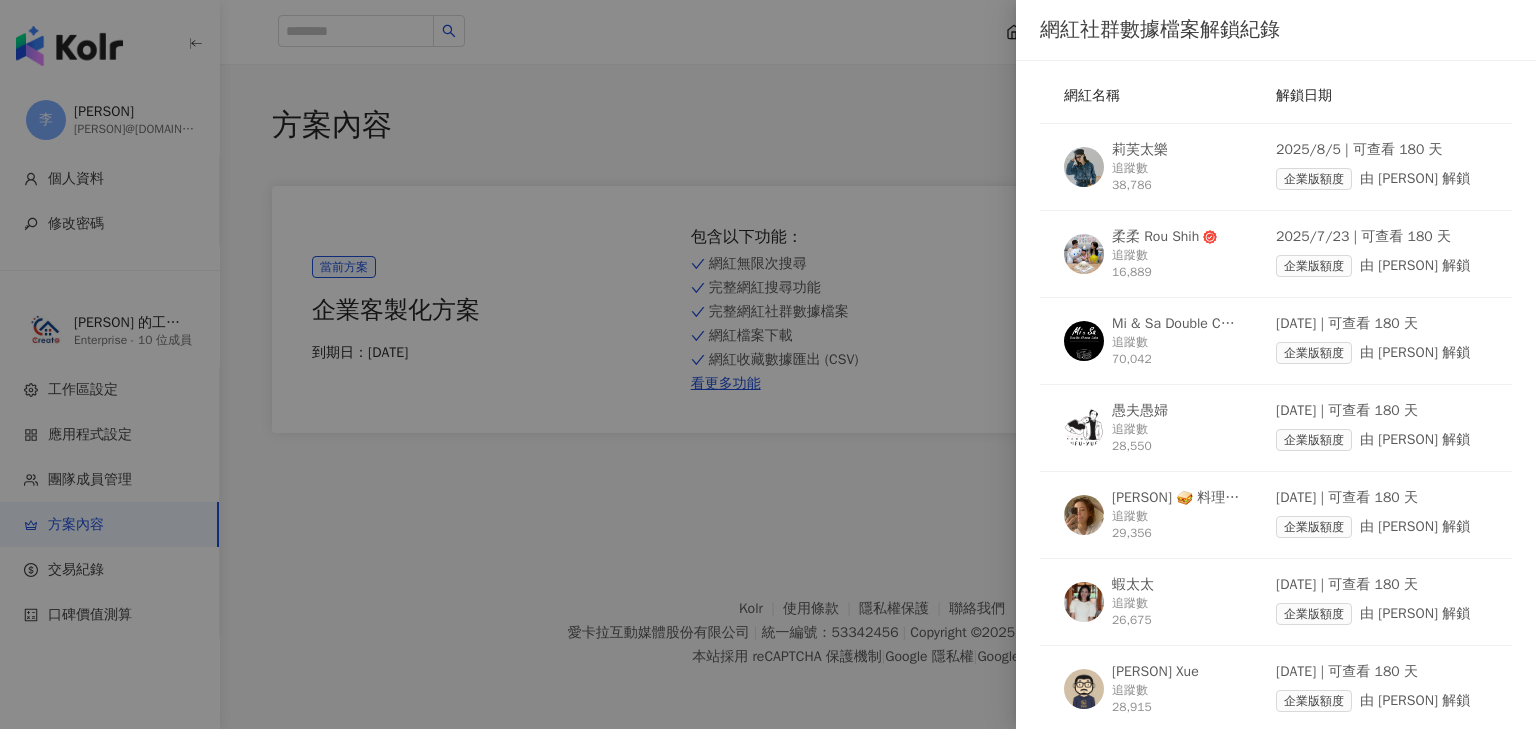 click at bounding box center [768, 364] 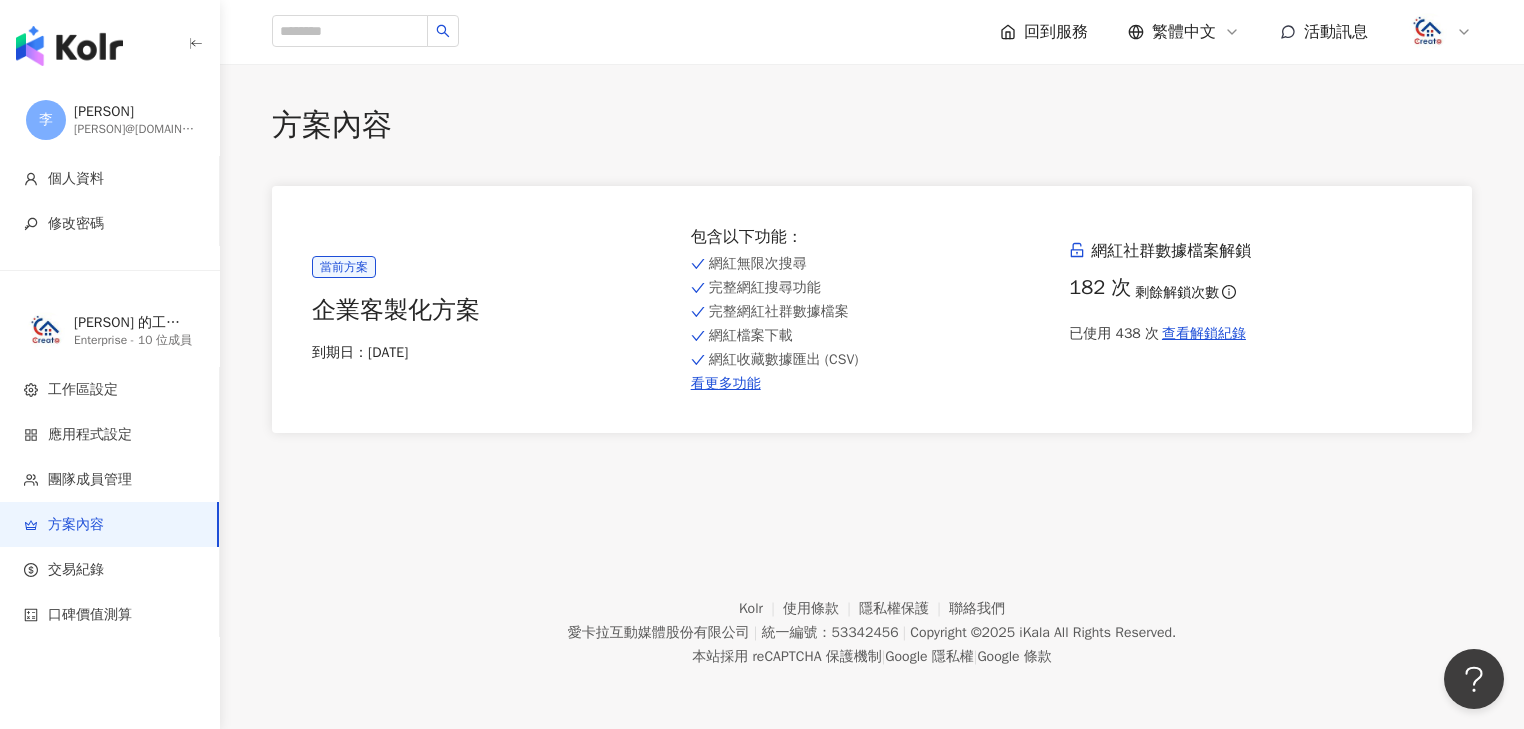click 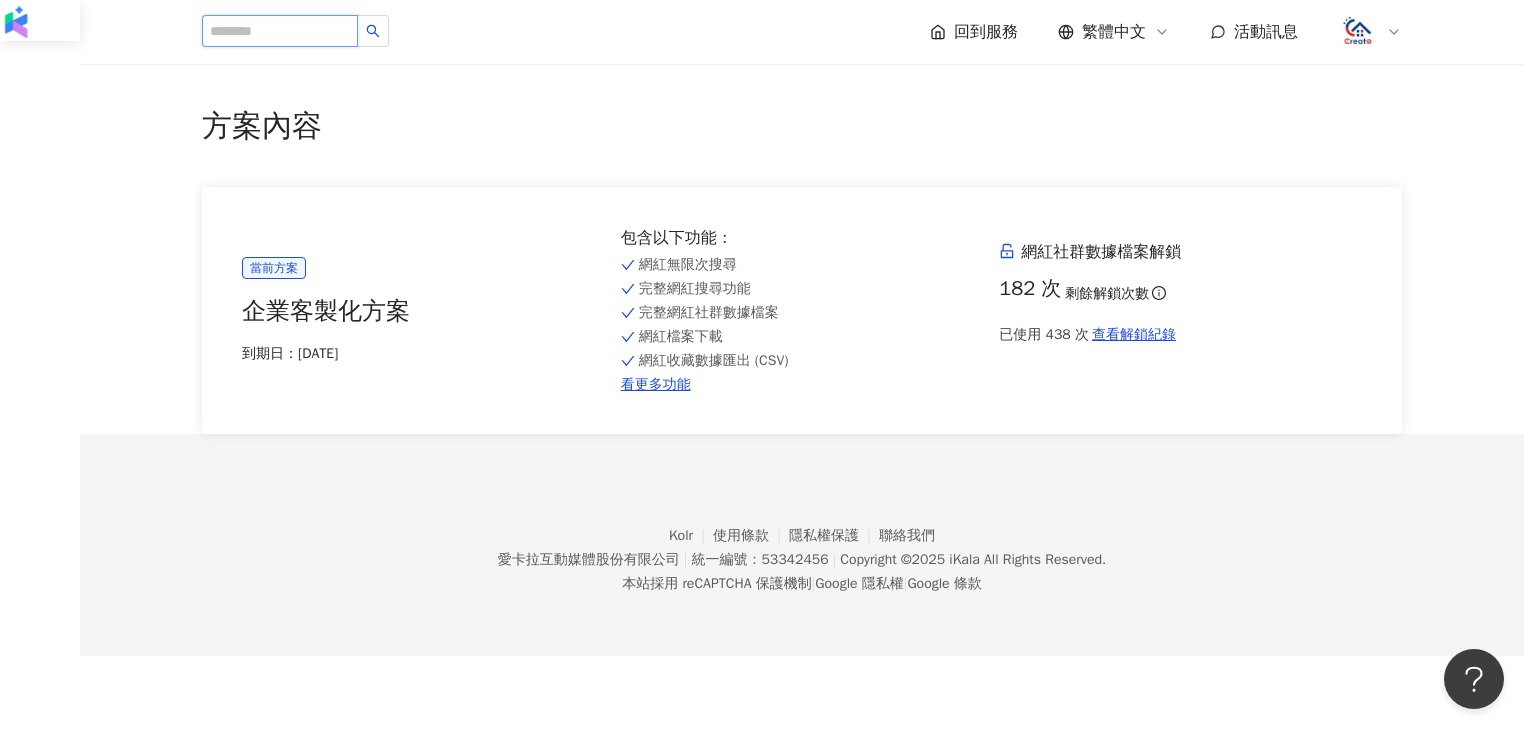 click at bounding box center (280, 31) 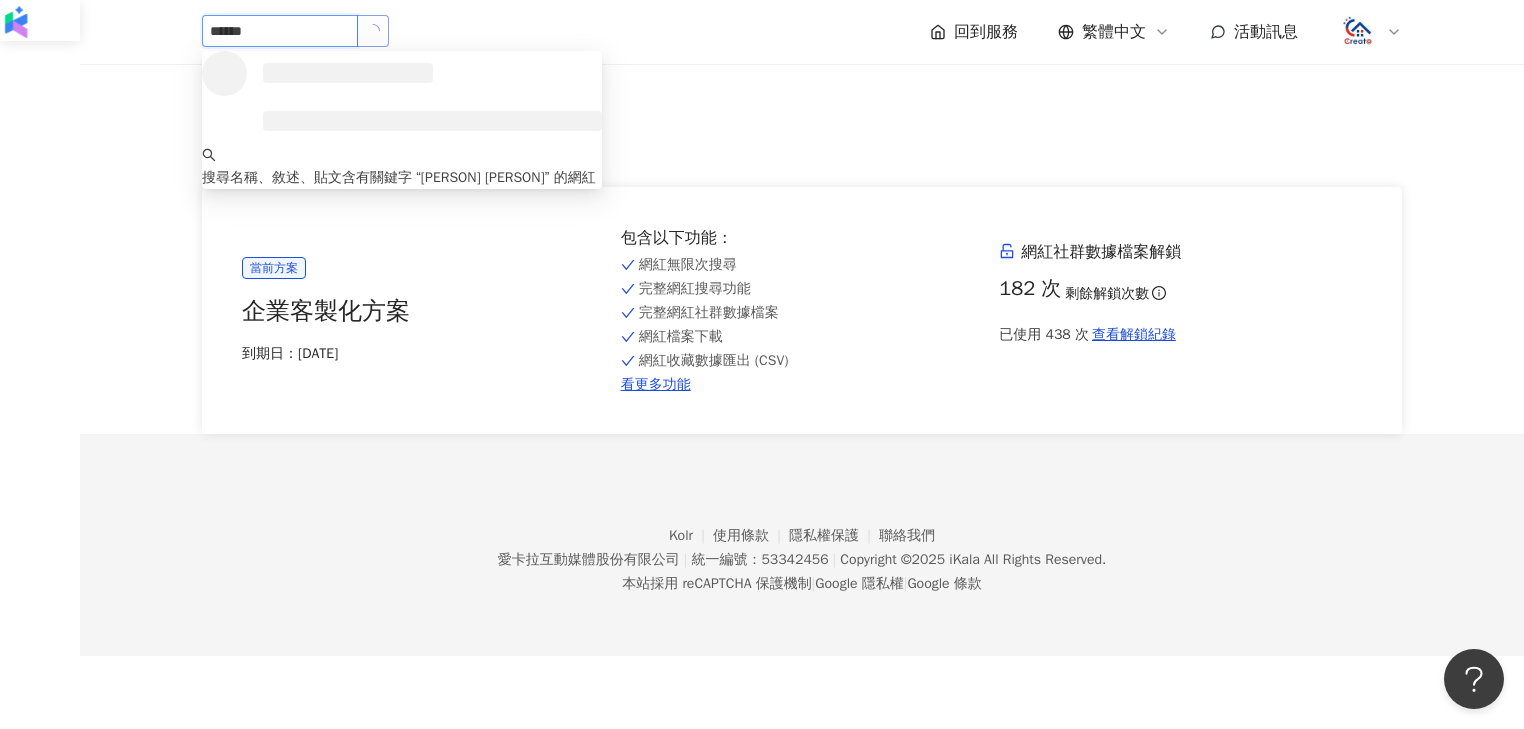 click at bounding box center [373, 31] 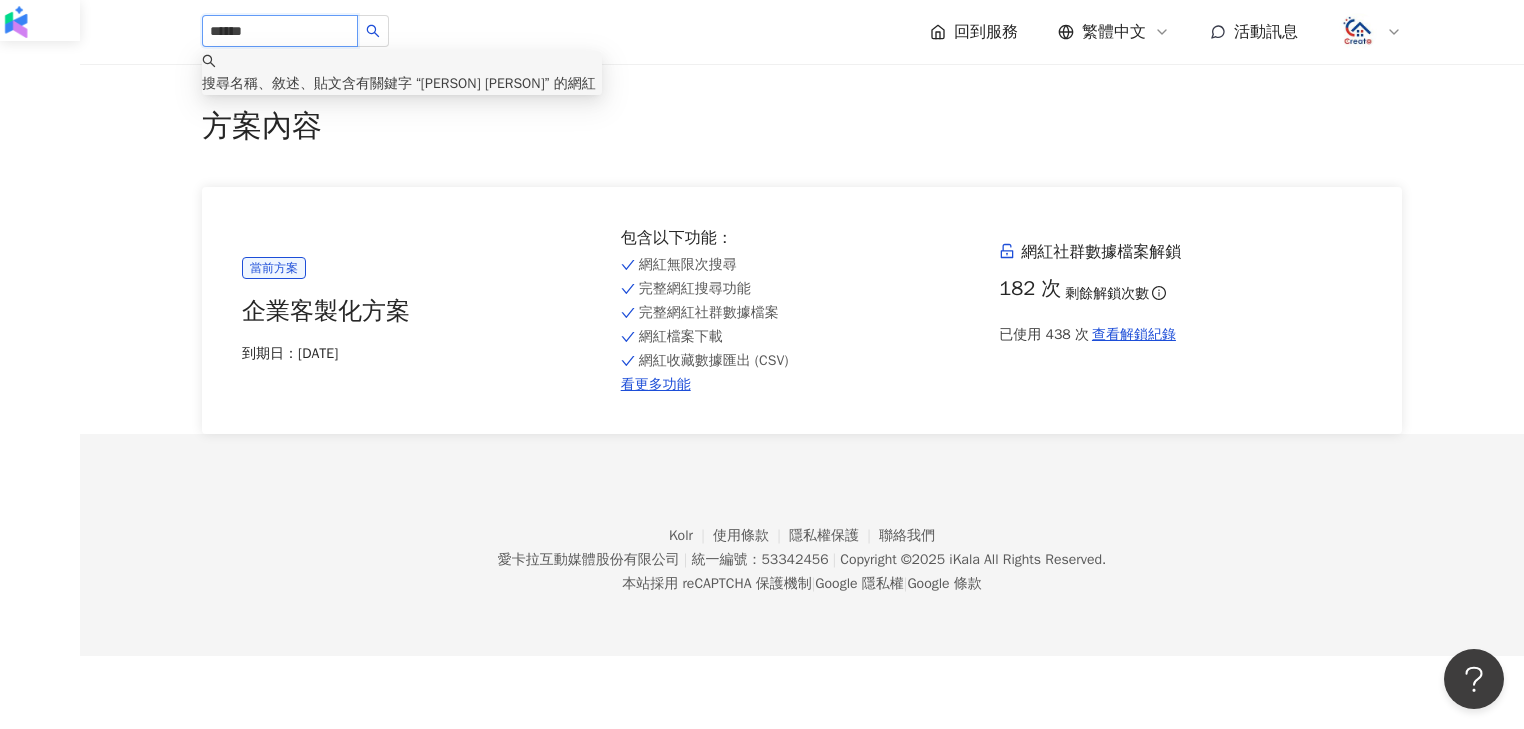click on "宇。食尚旅途" at bounding box center [483, 83] 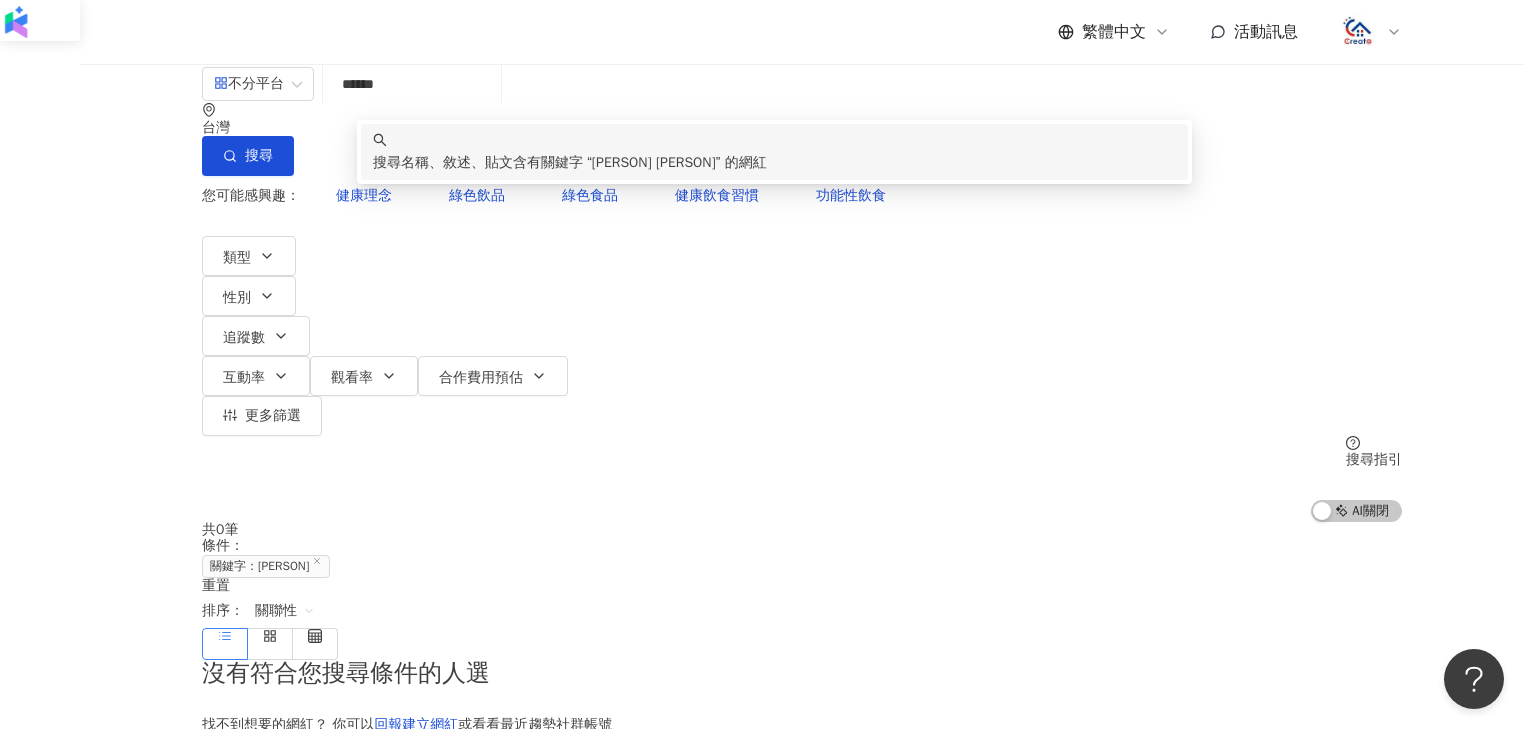 click on "******" at bounding box center (412, 84) 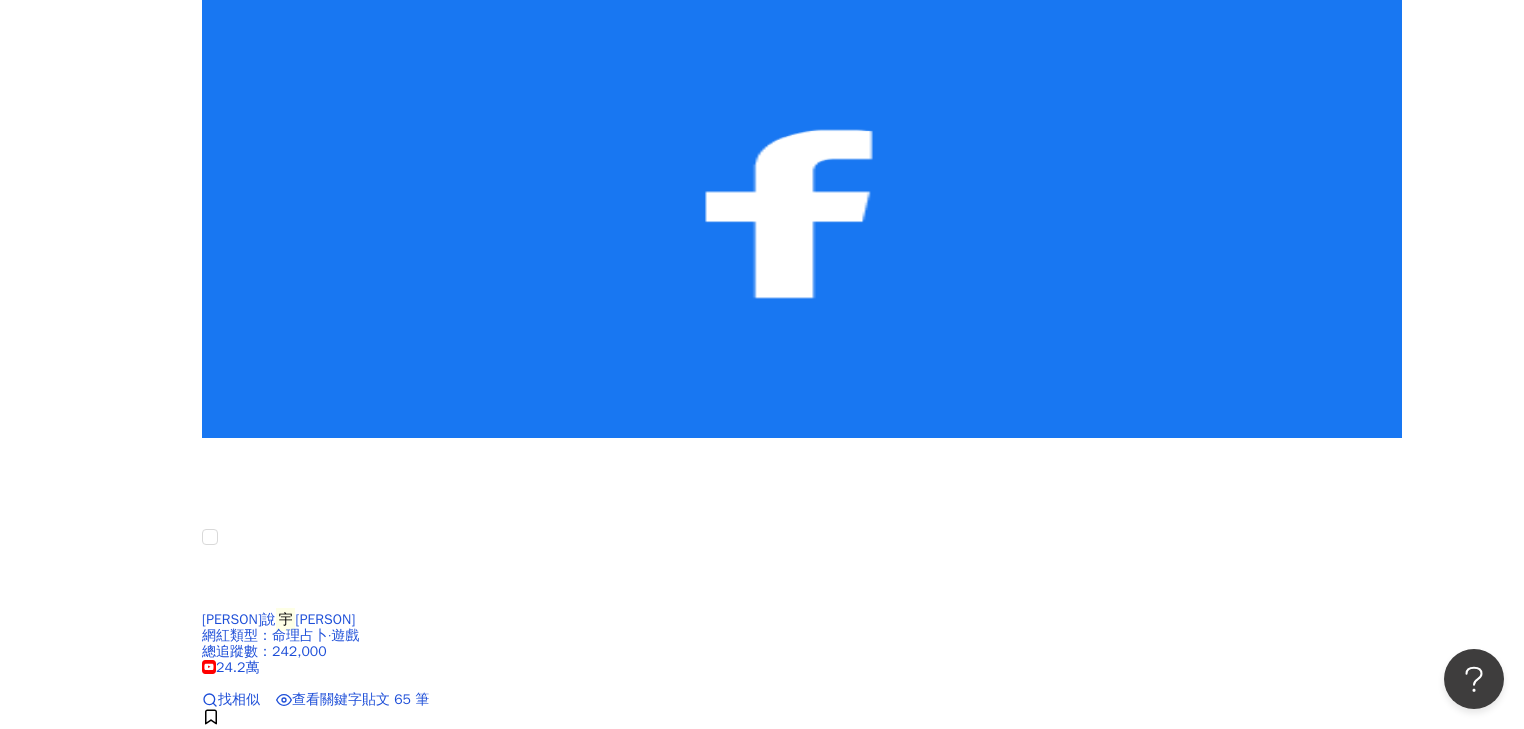 scroll, scrollTop: 1917, scrollLeft: 0, axis: vertical 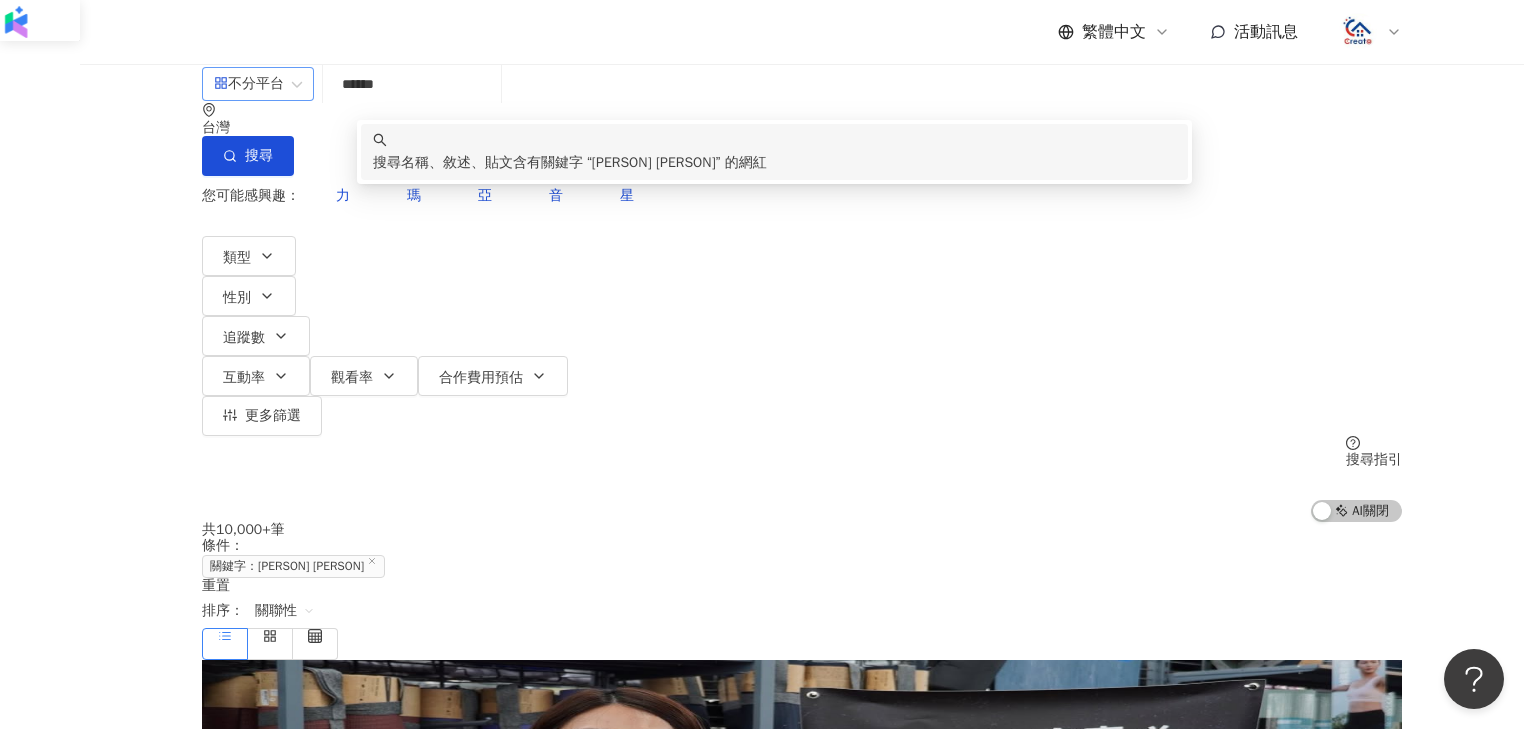drag, startPoint x: 390, startPoint y: 117, endPoint x: 317, endPoint y: 117, distance: 73 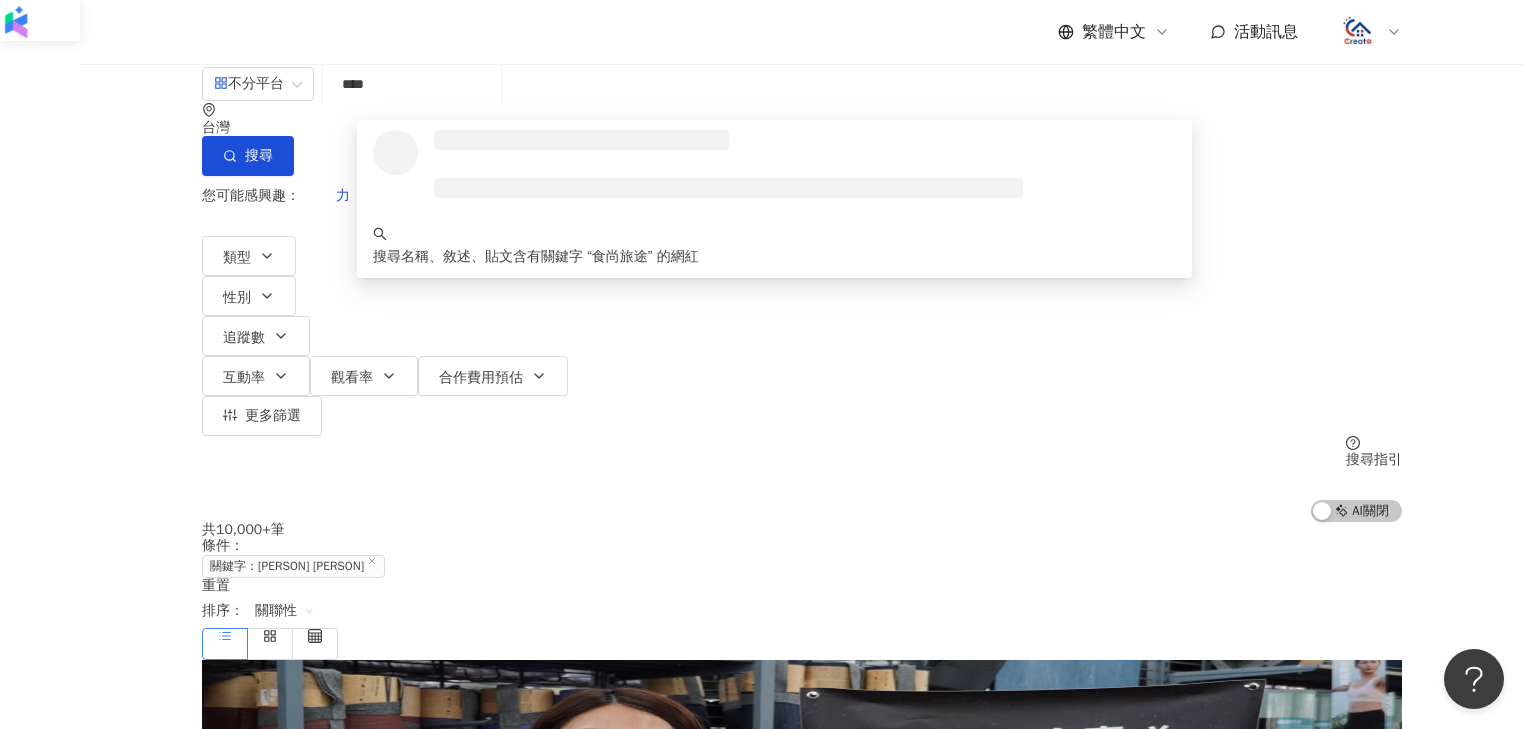 click on "****" at bounding box center (412, 84) 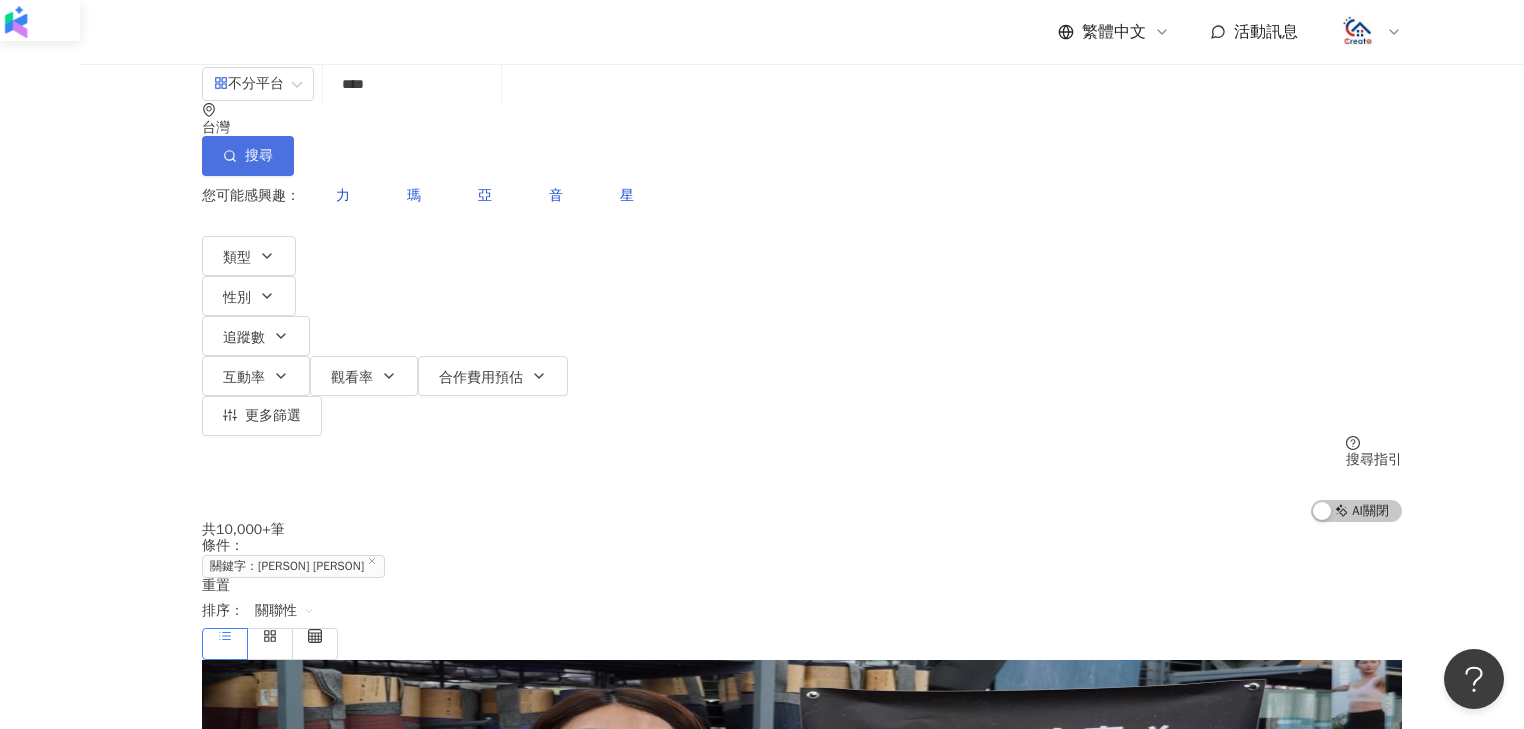click on "搜尋" at bounding box center [248, 156] 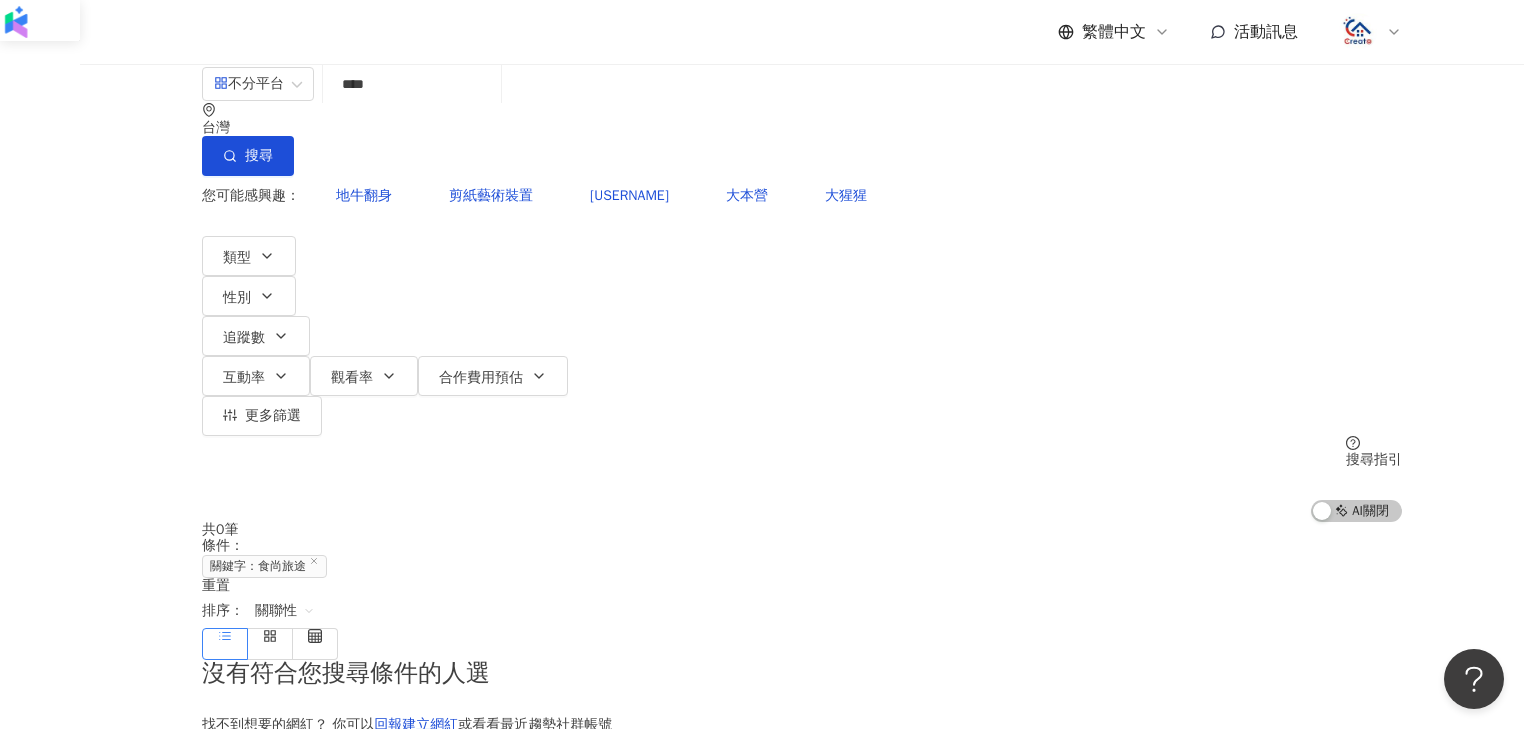 click on "****" at bounding box center (412, 84) 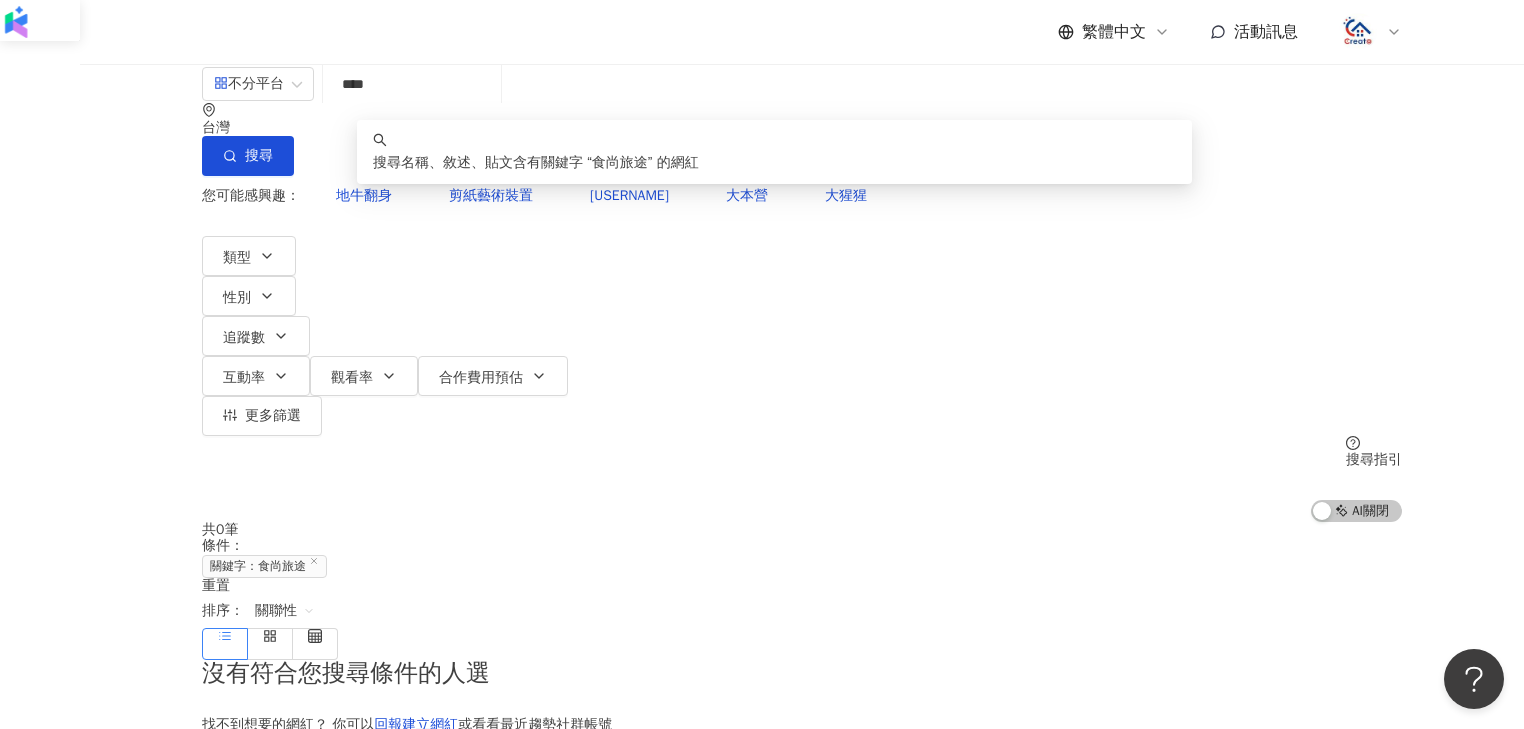 paste 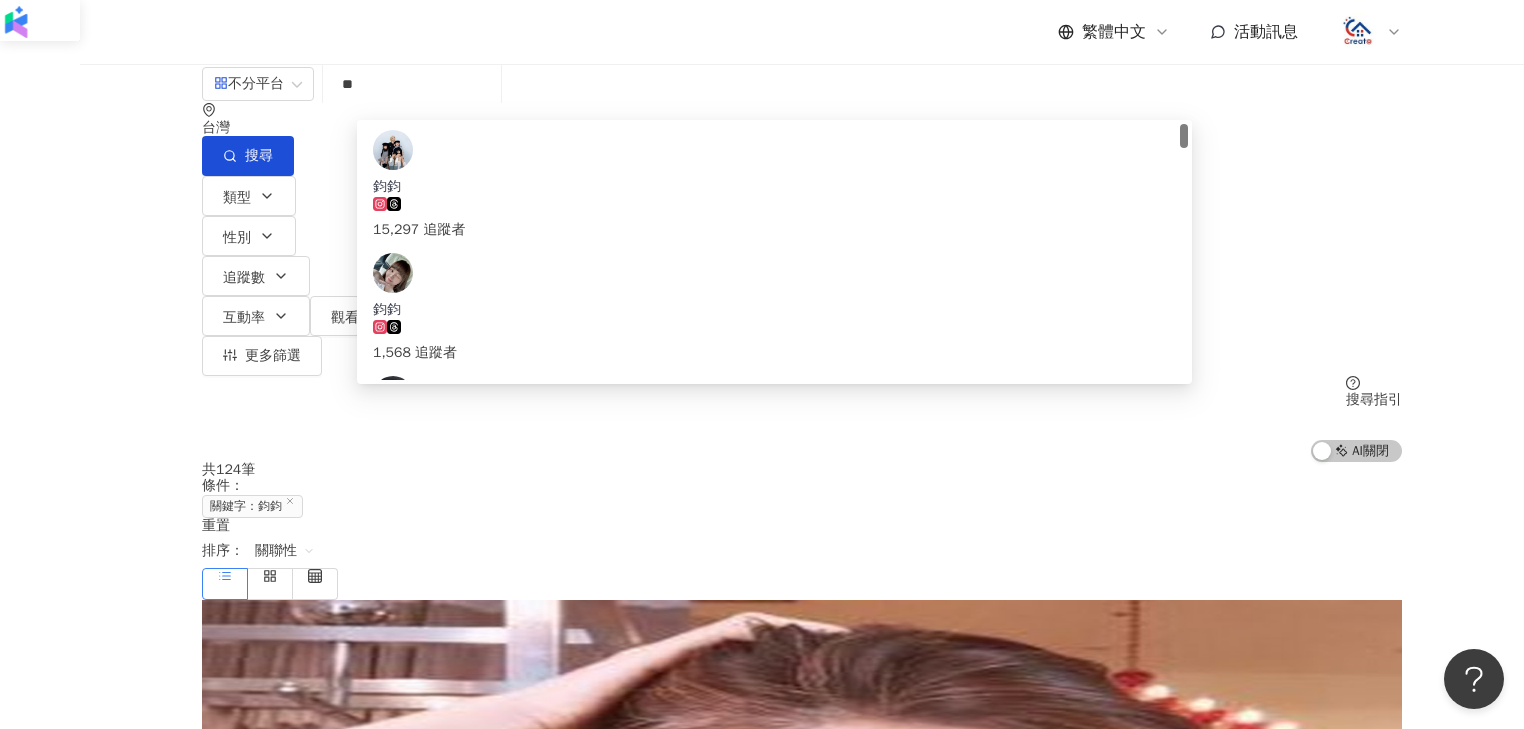 click on "不分平台 ** 台灣 搜尋 6f8f15f9-e953-4093-b084-6d25d458f437 鈞鈞 15,297   追蹤者 鈞鈞 1,568   追蹤者 鈞鈞 1,672   追蹤者 鈞鈞 271   追蹤者 鈞鈞 351   追蹤者 類型 性別 追蹤數 互動率 觀看率 合作費用預估  更多篩選 搜尋指引 AI  開啟 AI  關閉" at bounding box center [802, 263] 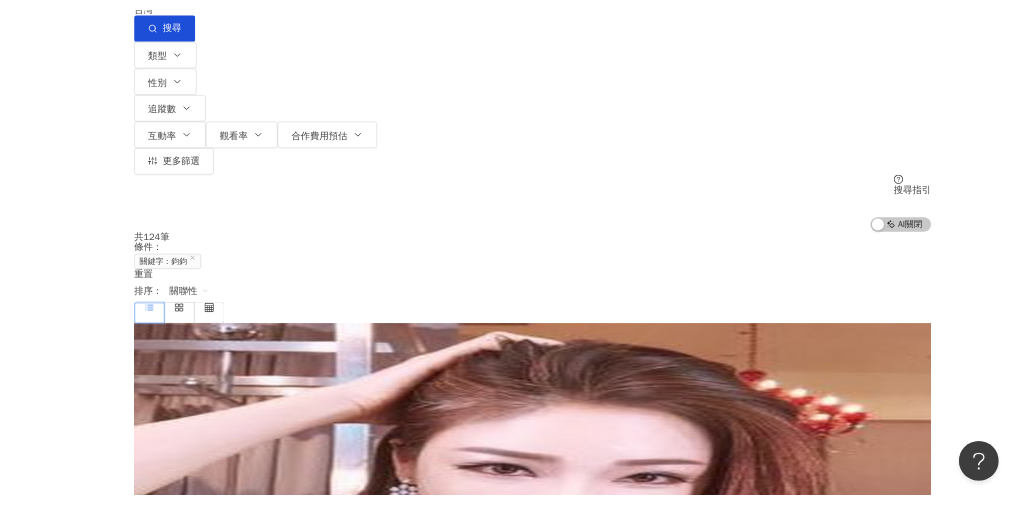 scroll, scrollTop: 0, scrollLeft: 0, axis: both 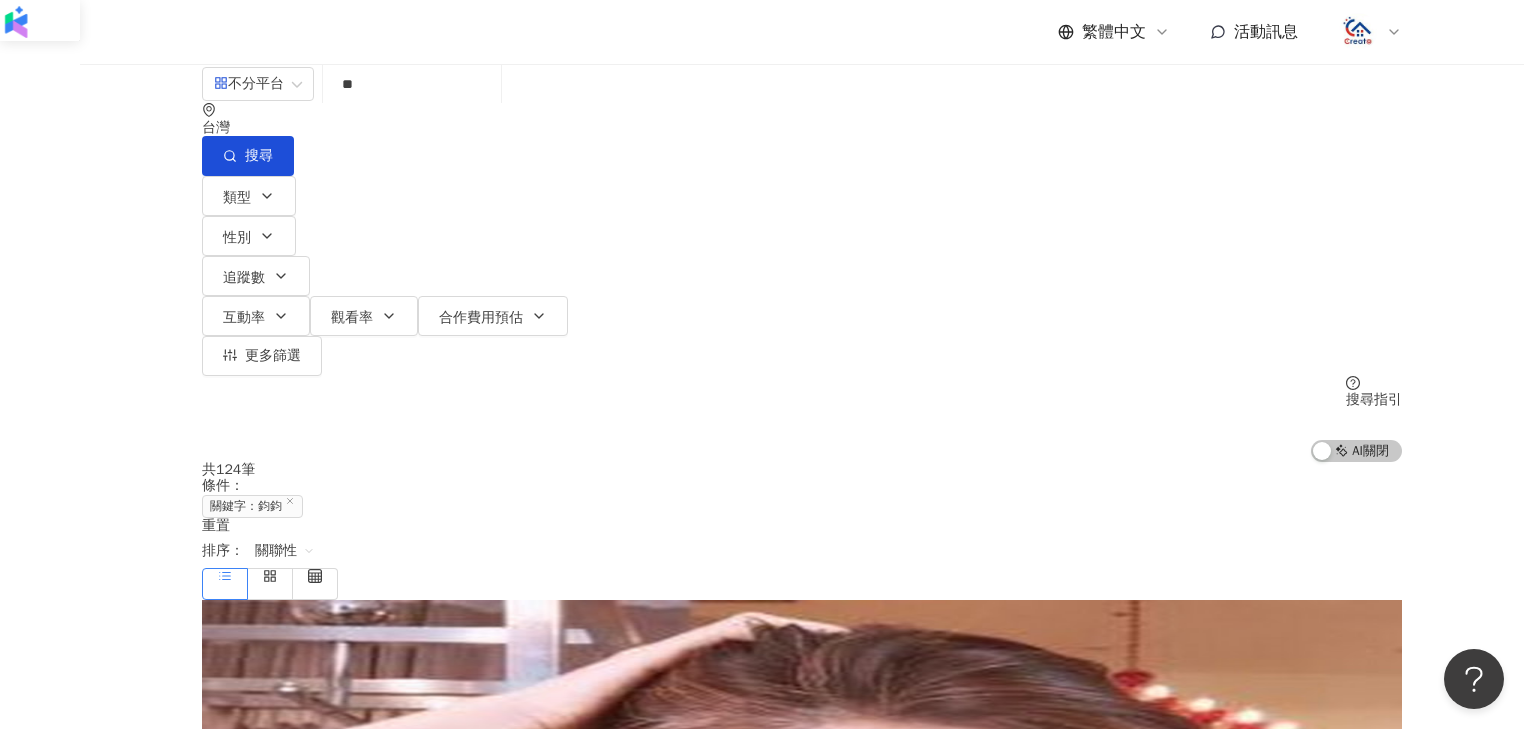 click on "**" at bounding box center (412, 84) 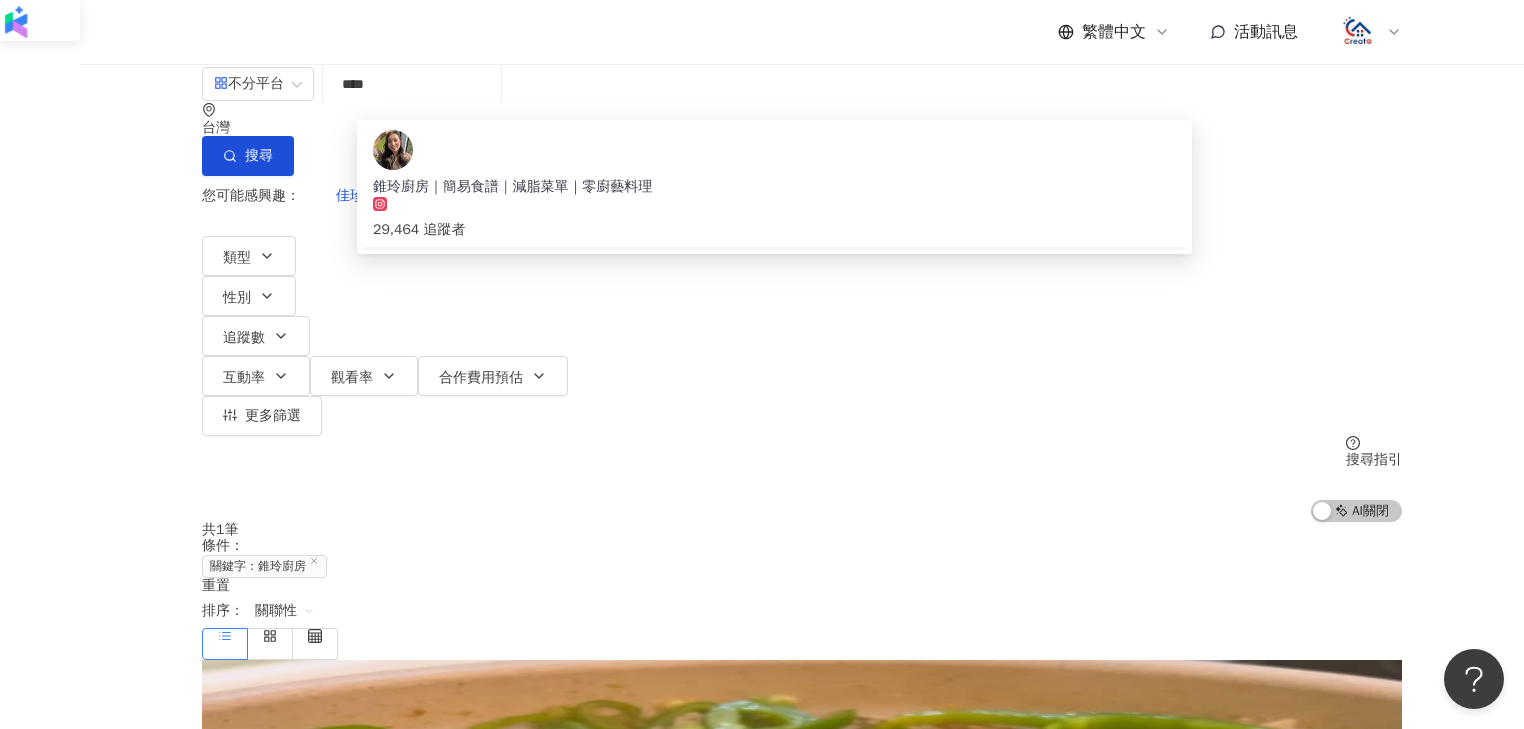 click on "｜簡易食譜｜減脂菜單｜零廚藝料理" at bounding box center (375, 817) 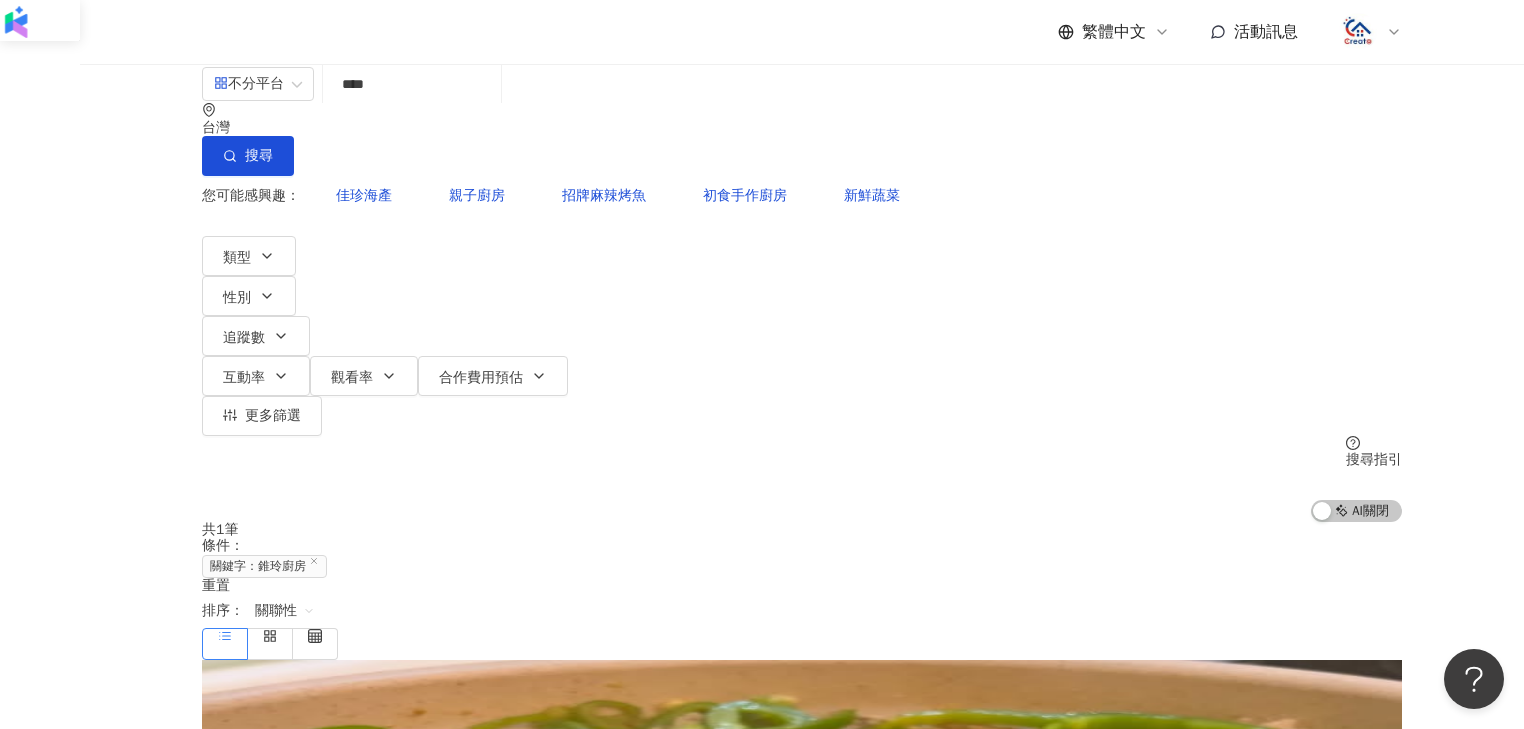 click on "****" at bounding box center [412, 84] 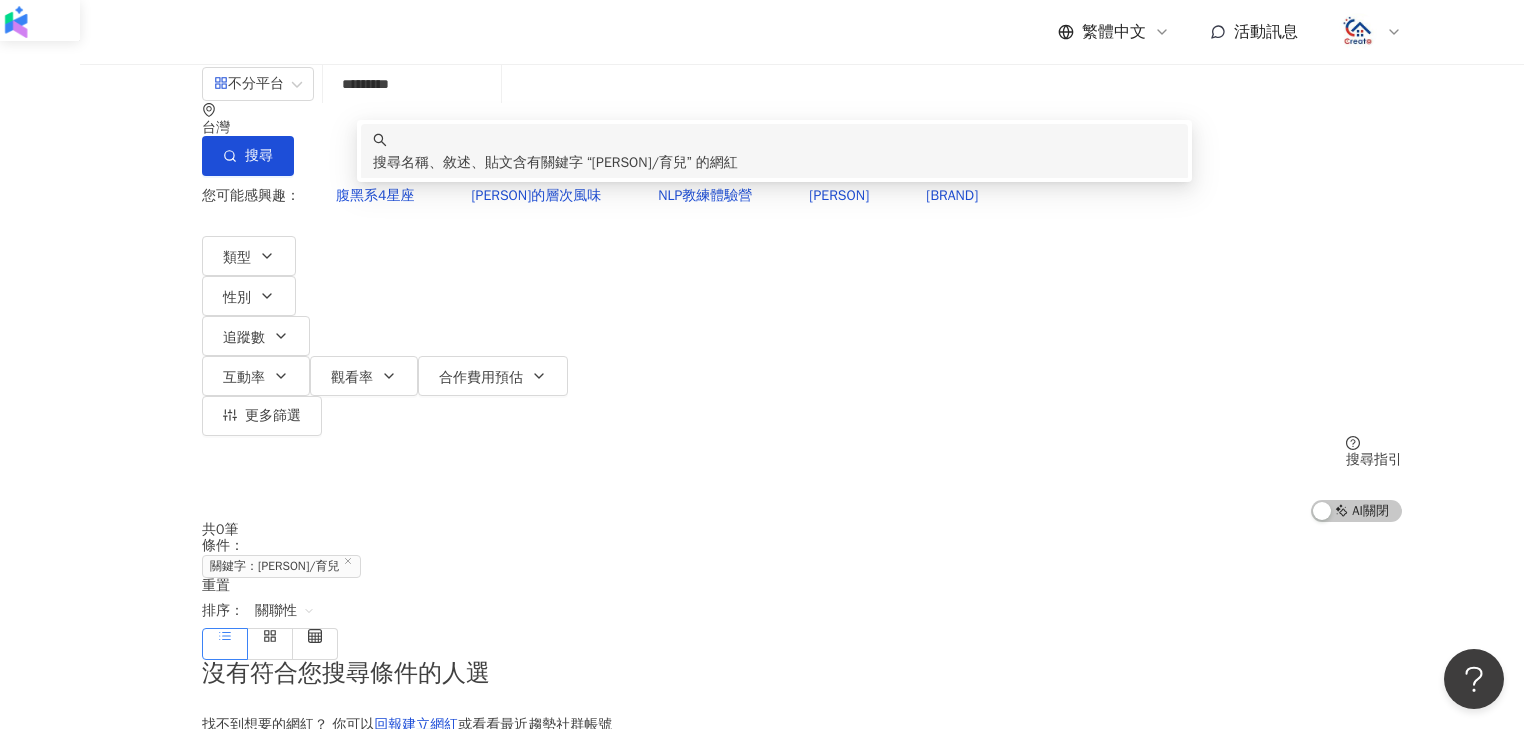 drag, startPoint x: 448, startPoint y: 120, endPoint x: 585, endPoint y: 117, distance: 137.03284 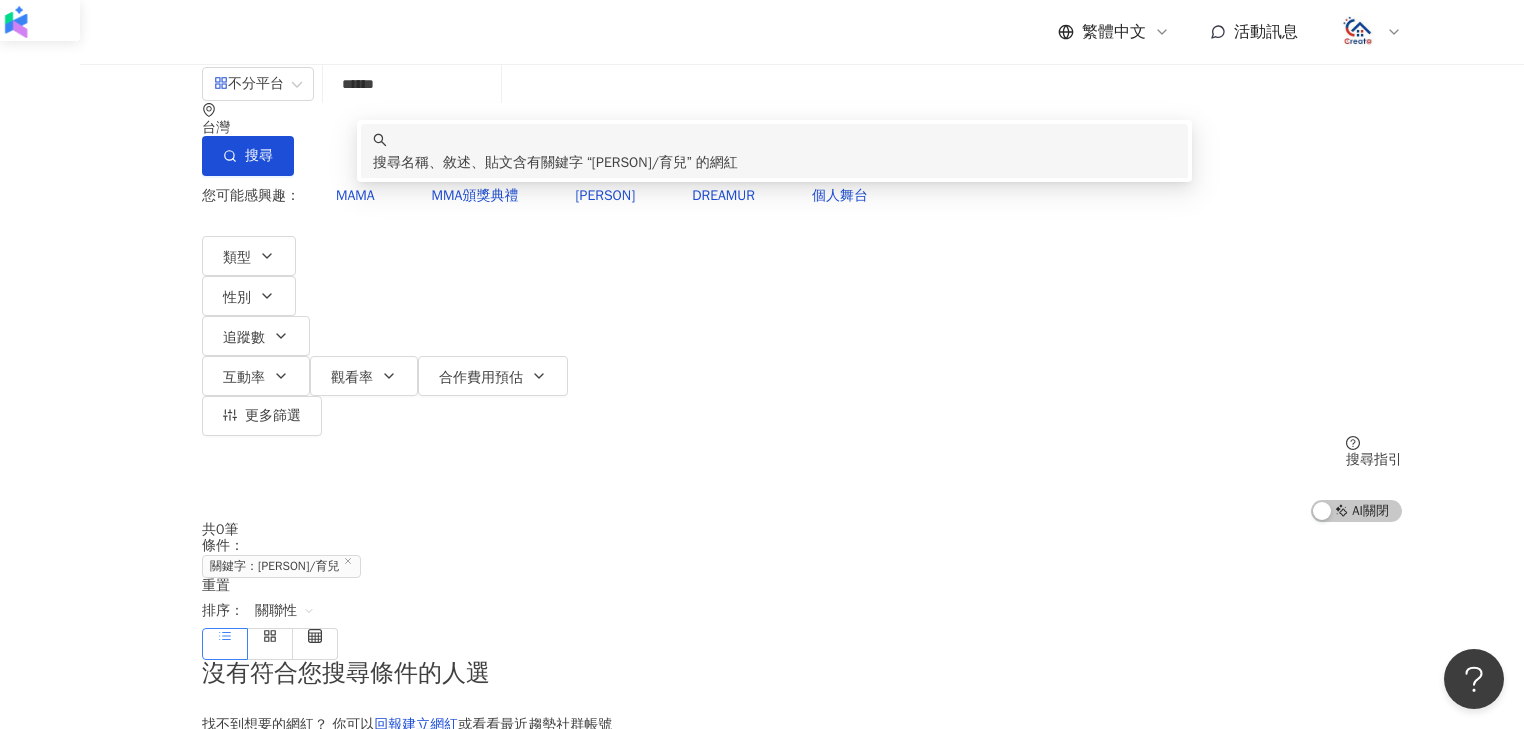 click on "豪豪MAMA" at bounding box center [639, 162] 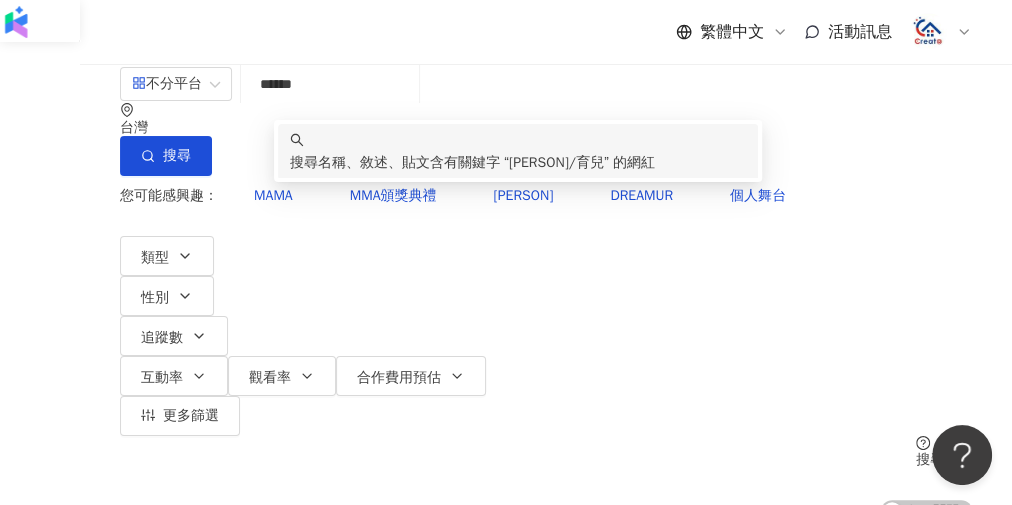 click on "******" at bounding box center [330, 84] 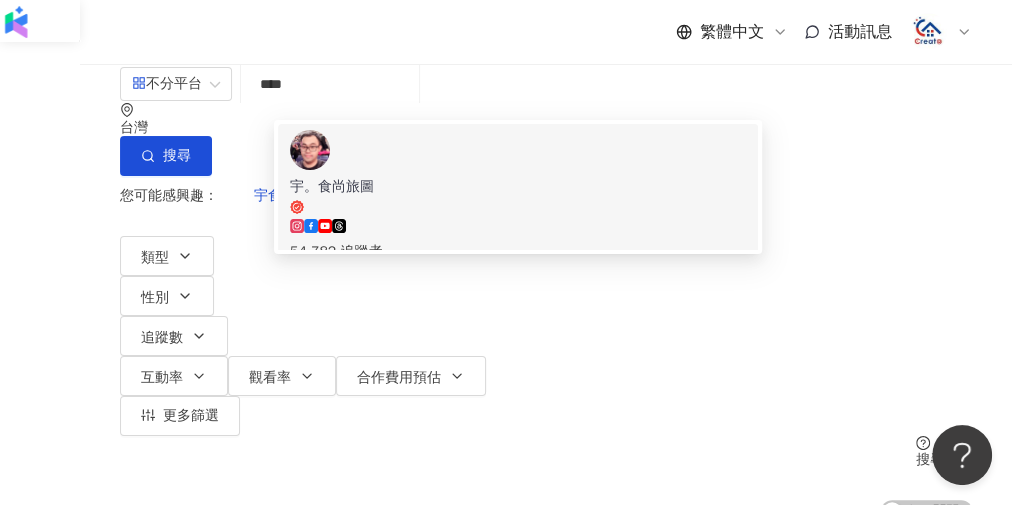 click on "54,782   追蹤者" at bounding box center [518, 241] 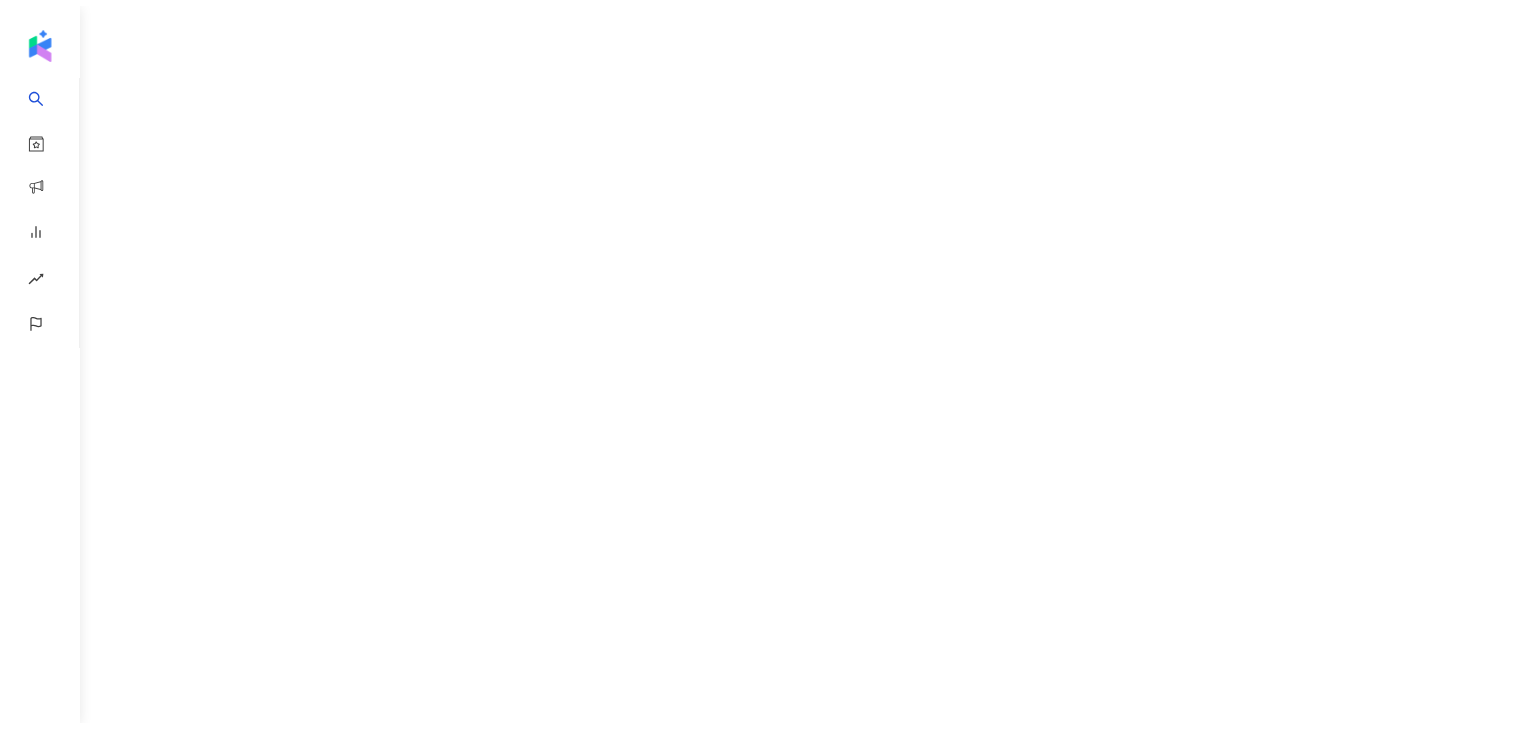 scroll, scrollTop: 0, scrollLeft: 0, axis: both 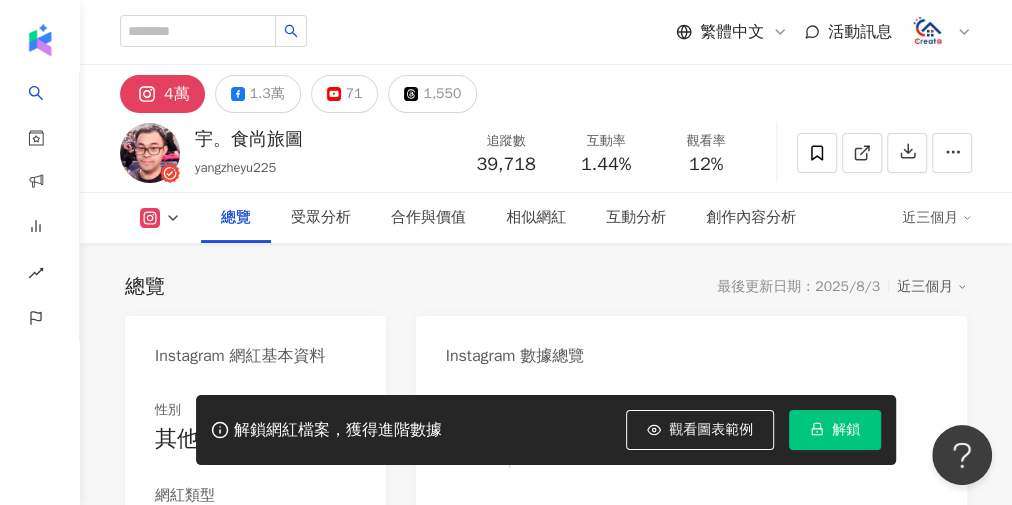 click 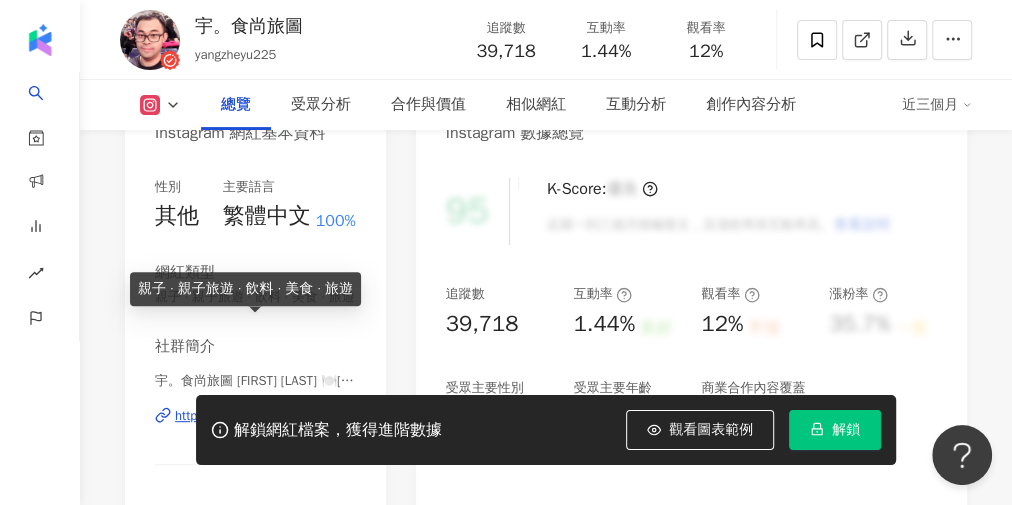 scroll, scrollTop: 80, scrollLeft: 0, axis: vertical 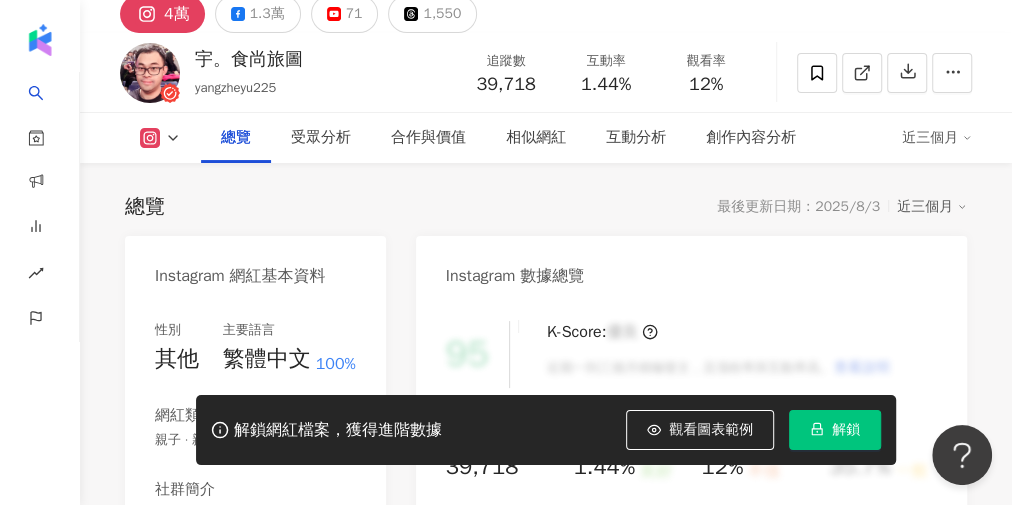 click 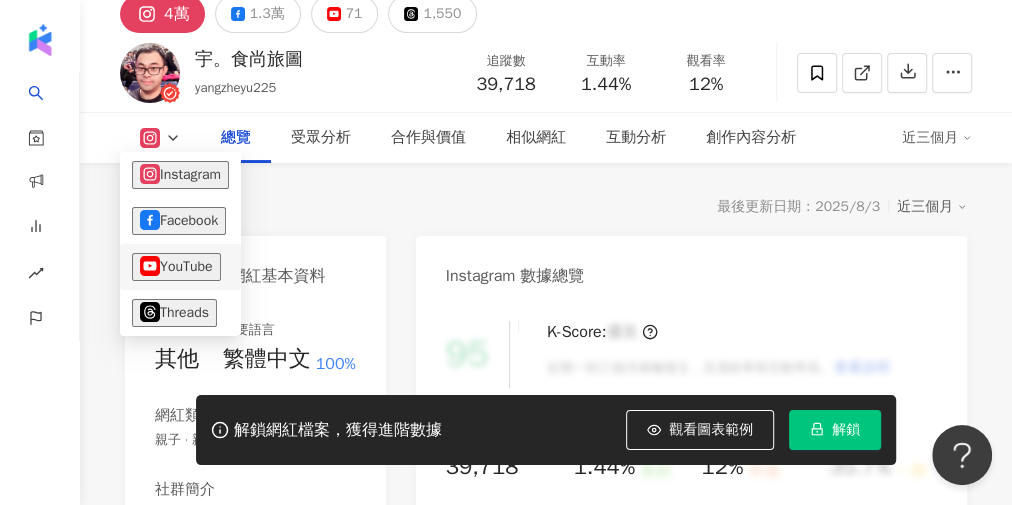 click on "YouTube" at bounding box center [176, 267] 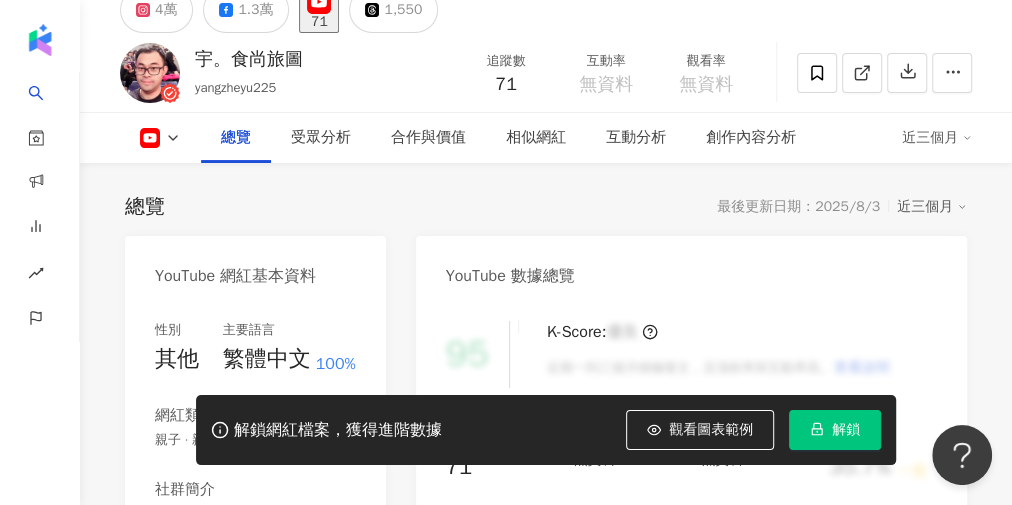 click 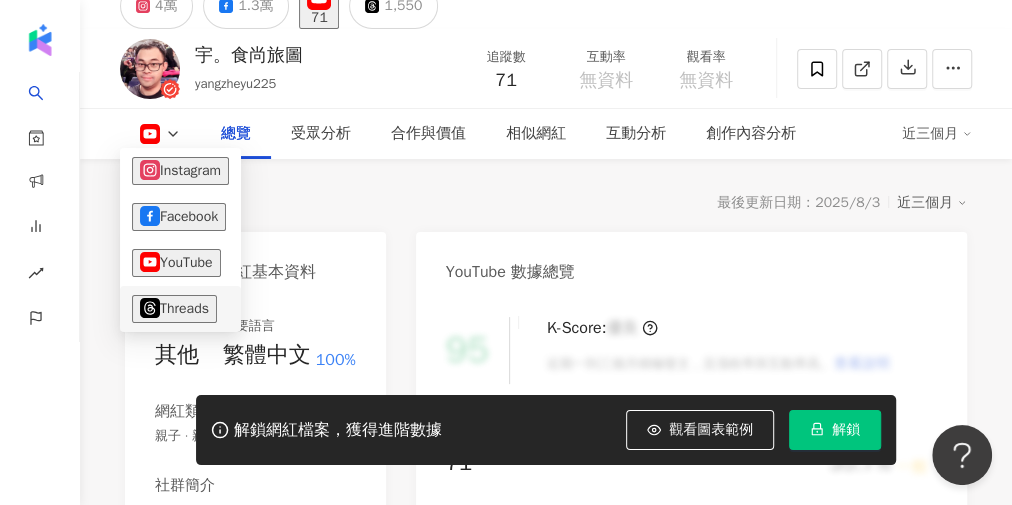 click on "Threads" at bounding box center (174, 309) 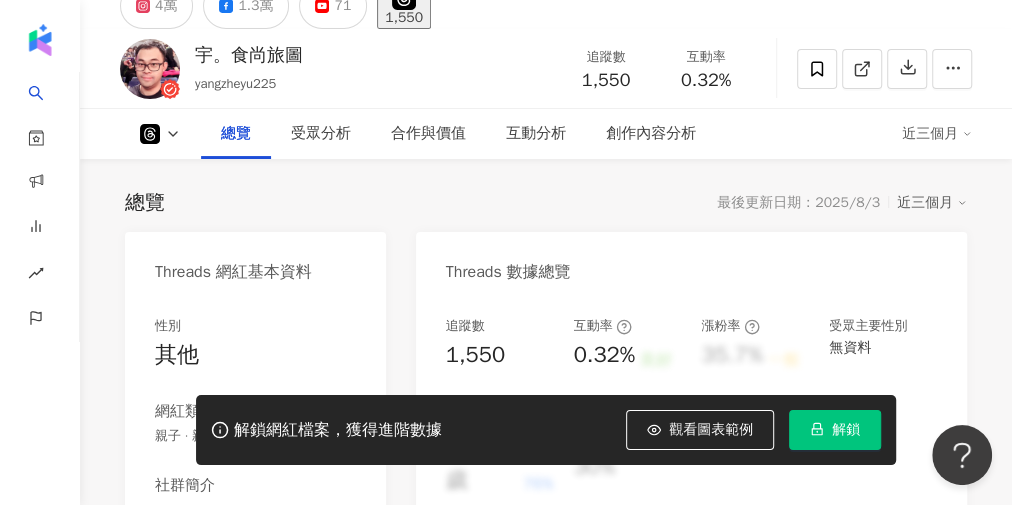 click 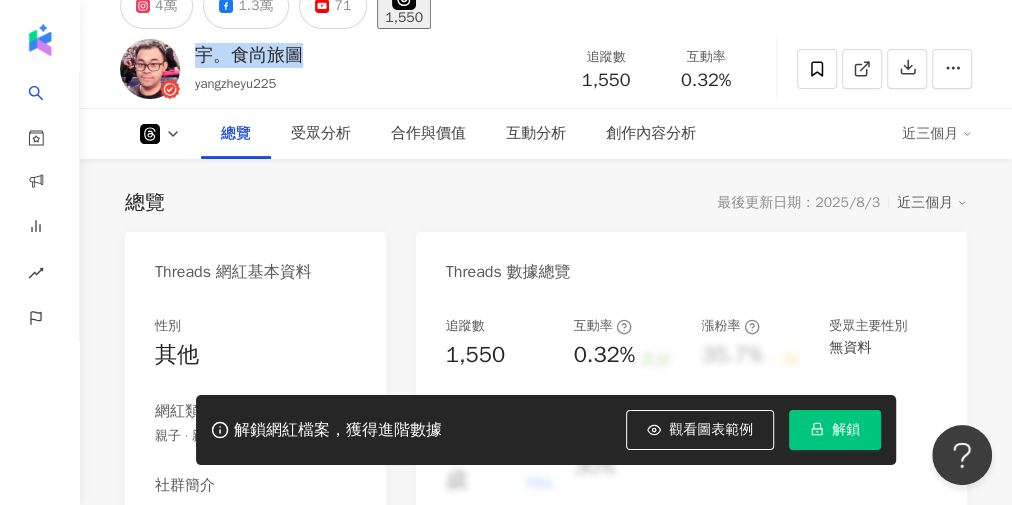 drag, startPoint x: 310, startPoint y: 54, endPoint x: 197, endPoint y: 62, distance: 113.28283 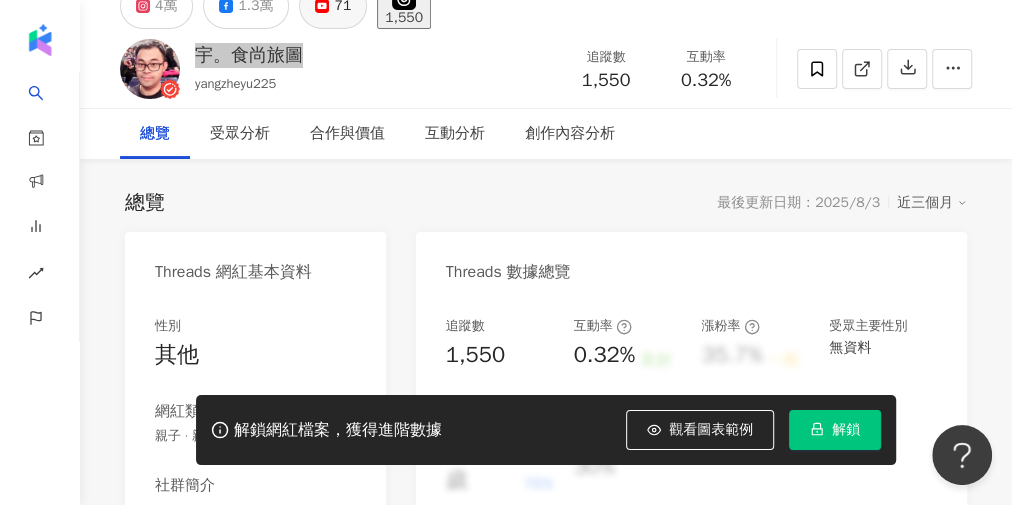 scroll, scrollTop: 0, scrollLeft: 0, axis: both 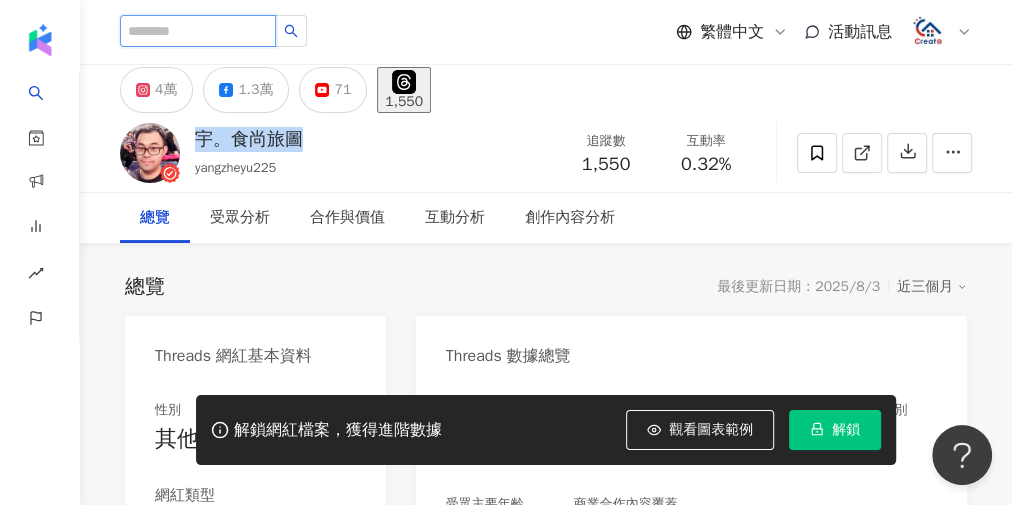 click at bounding box center (198, 31) 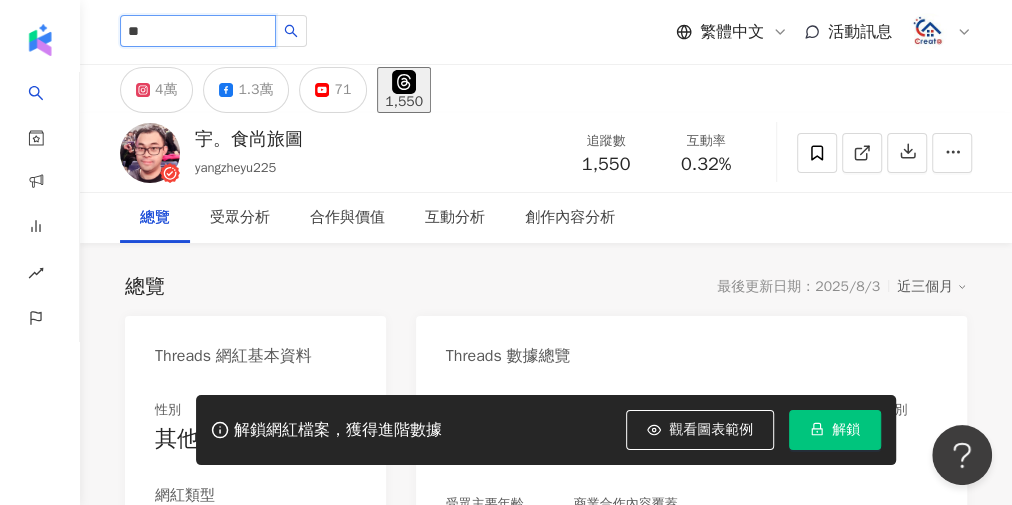 type on "**" 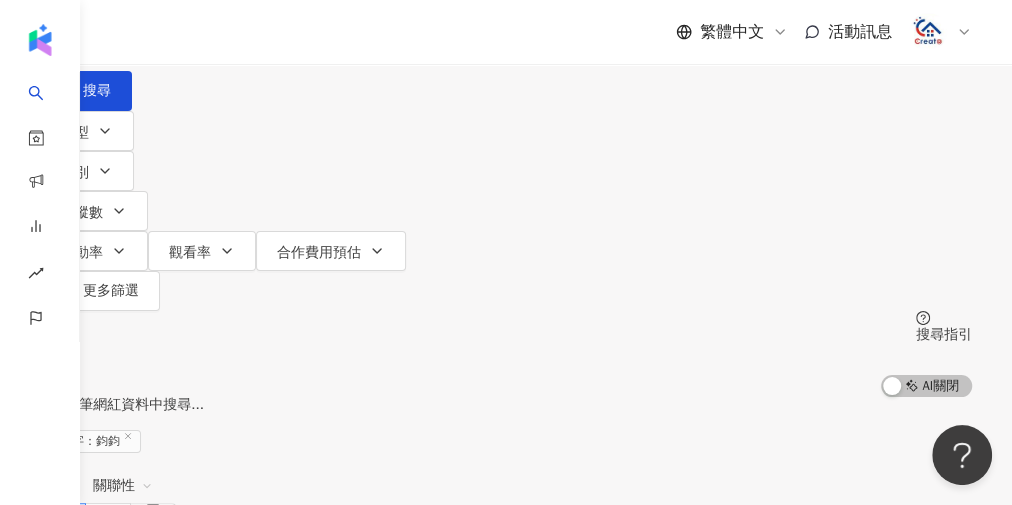 click on "繁體中文 活動訊息" at bounding box center [546, 32] 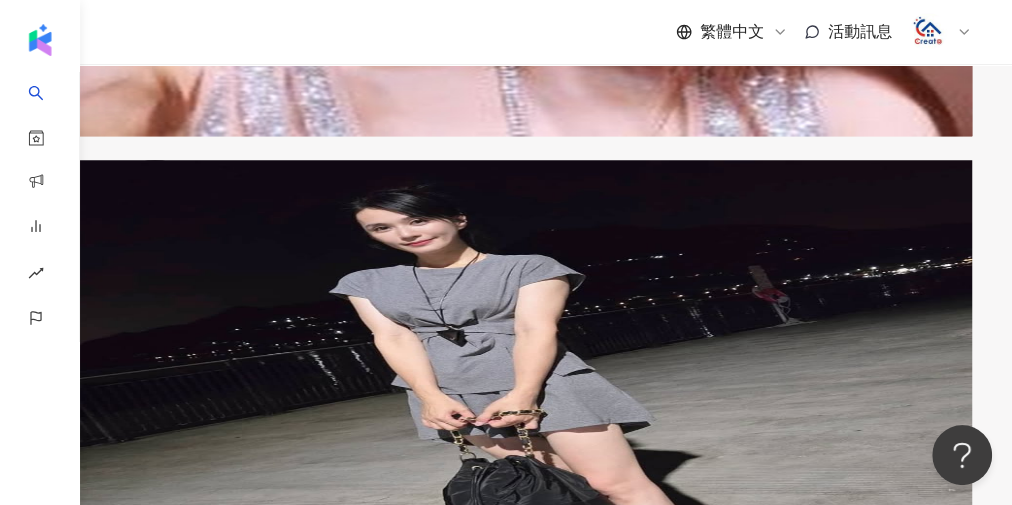 scroll, scrollTop: 880, scrollLeft: 0, axis: vertical 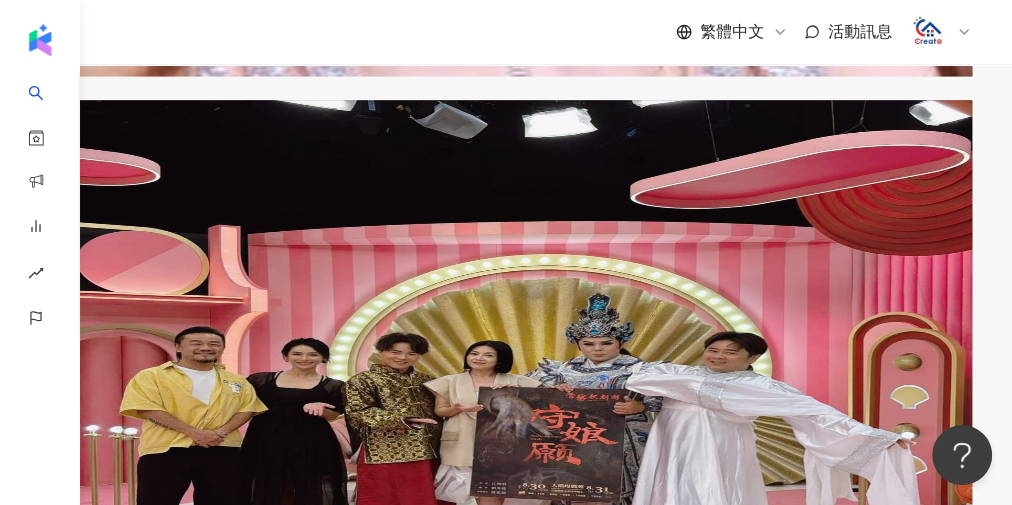 click on "鈞鈞" at bounding box center [57, 778] 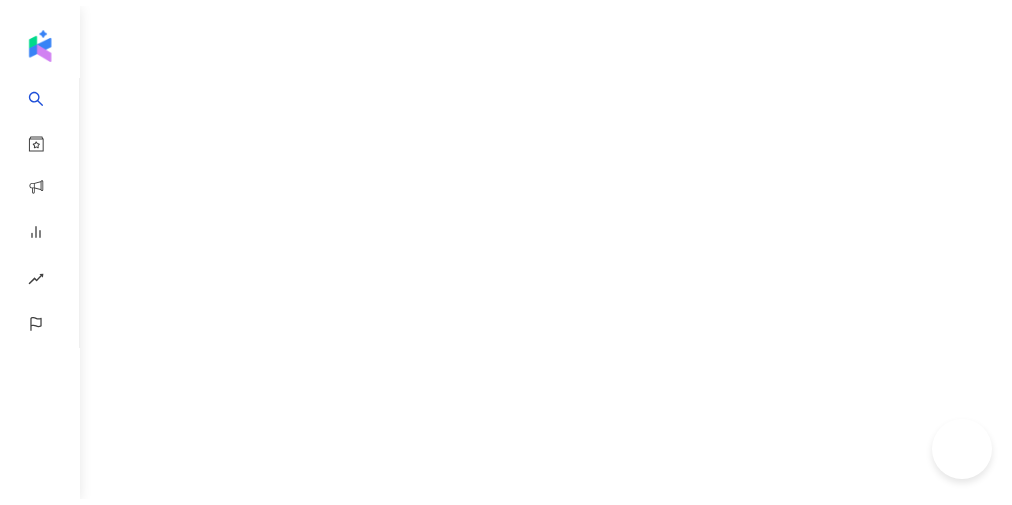 scroll, scrollTop: 0, scrollLeft: 0, axis: both 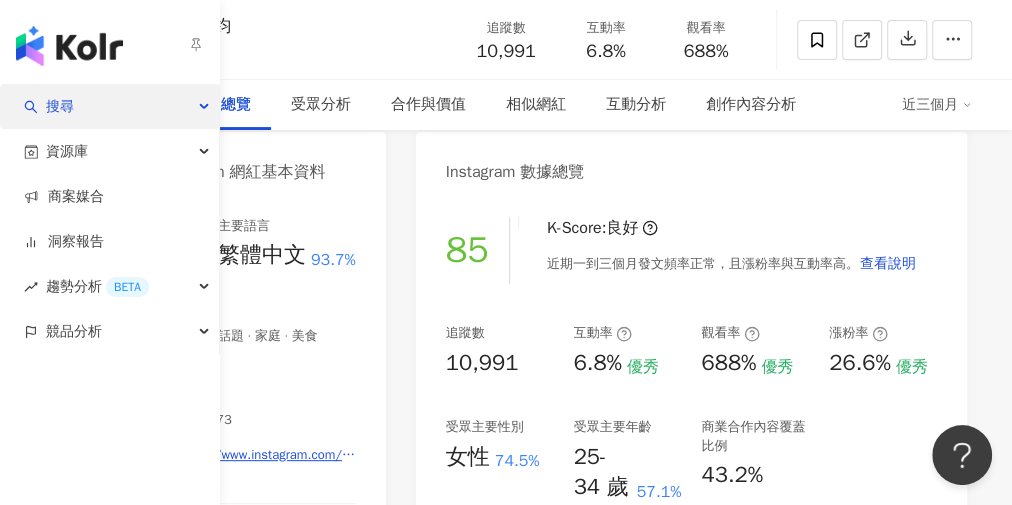 click on "搜尋" at bounding box center (109, 106) 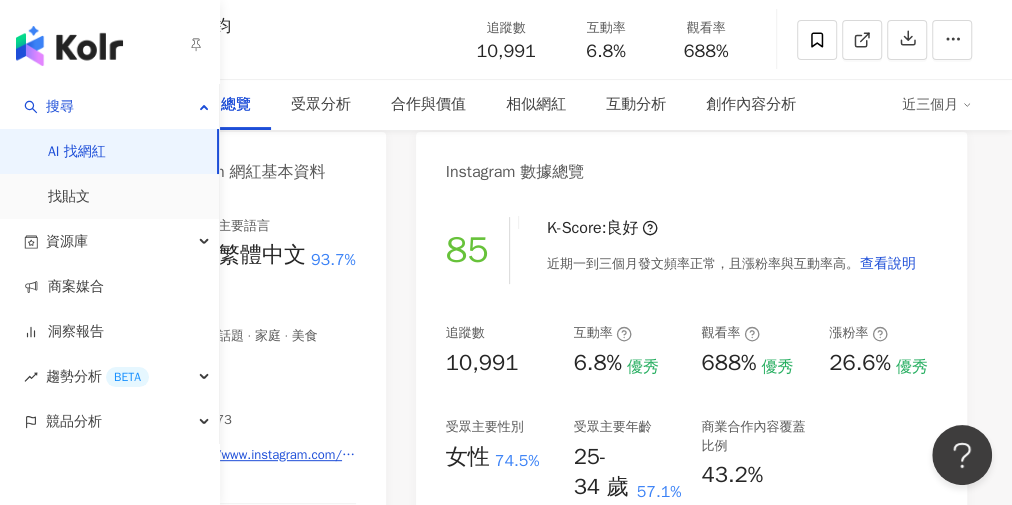 click on "AI 找網紅" at bounding box center [77, 152] 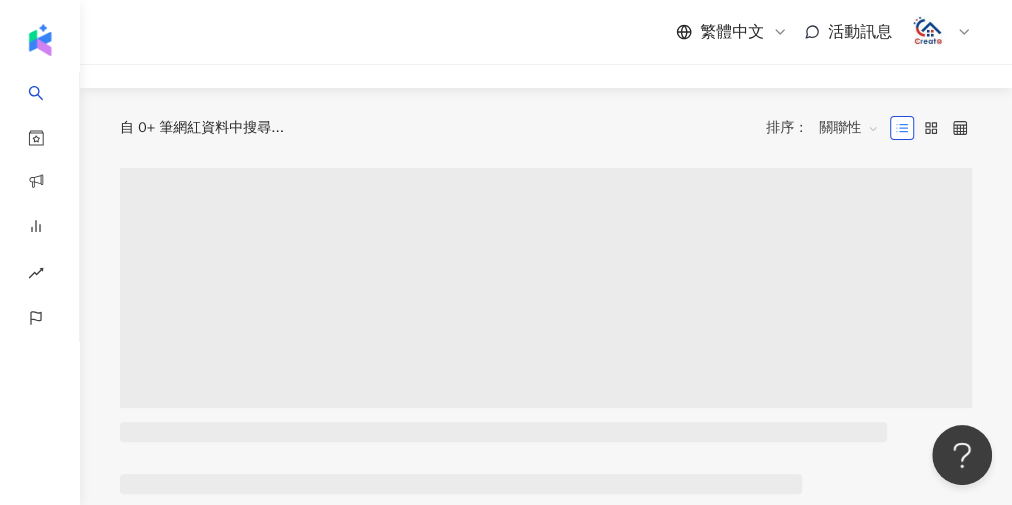 scroll, scrollTop: 0, scrollLeft: 0, axis: both 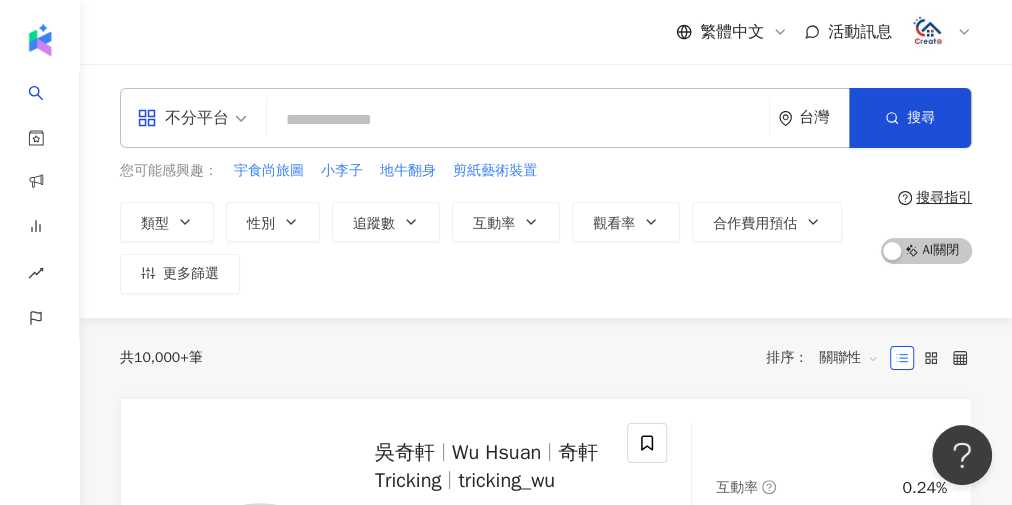 click at bounding box center (518, 120) 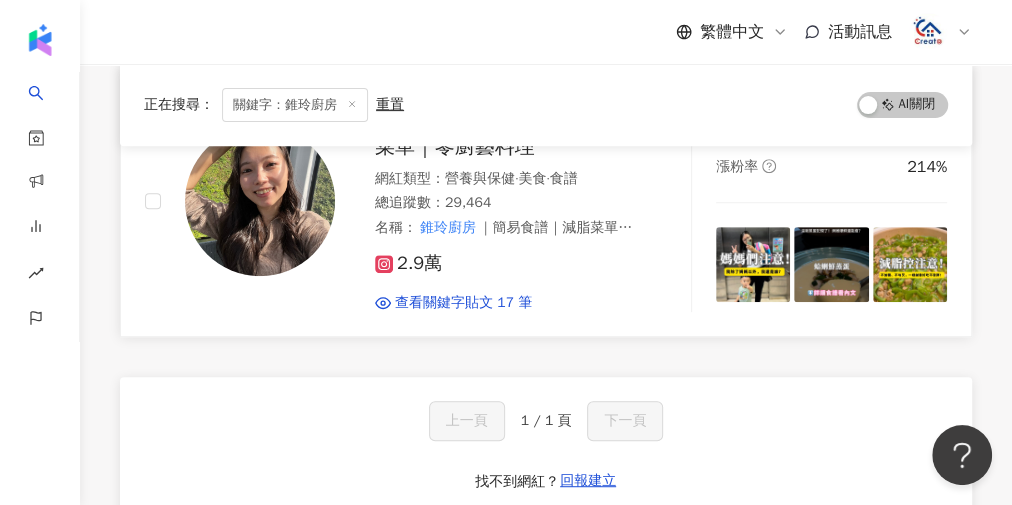 scroll, scrollTop: 240, scrollLeft: 0, axis: vertical 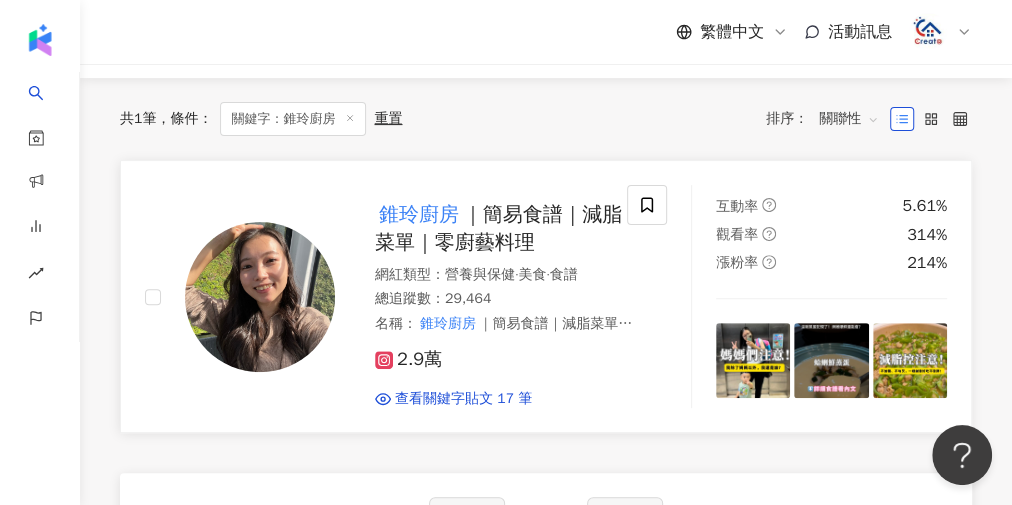 type on "****" 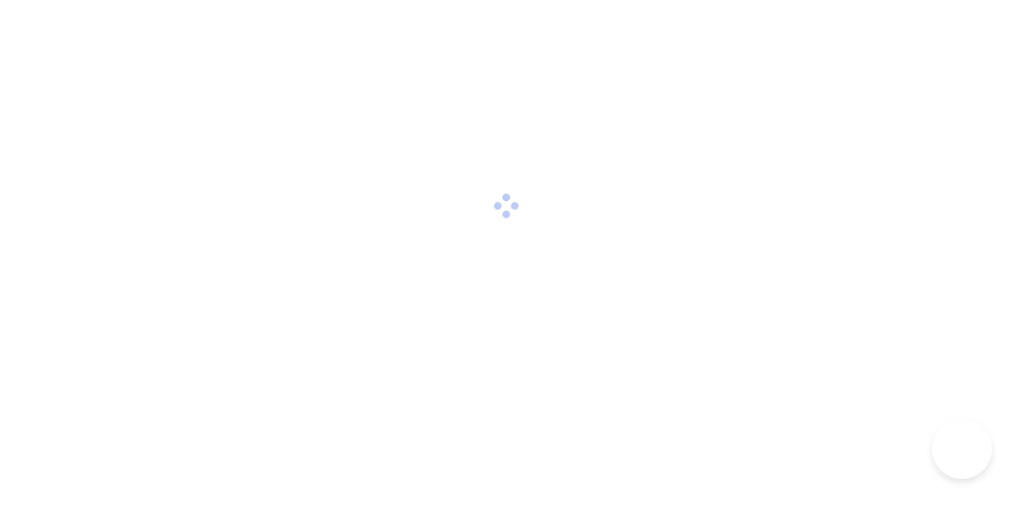 scroll, scrollTop: 0, scrollLeft: 0, axis: both 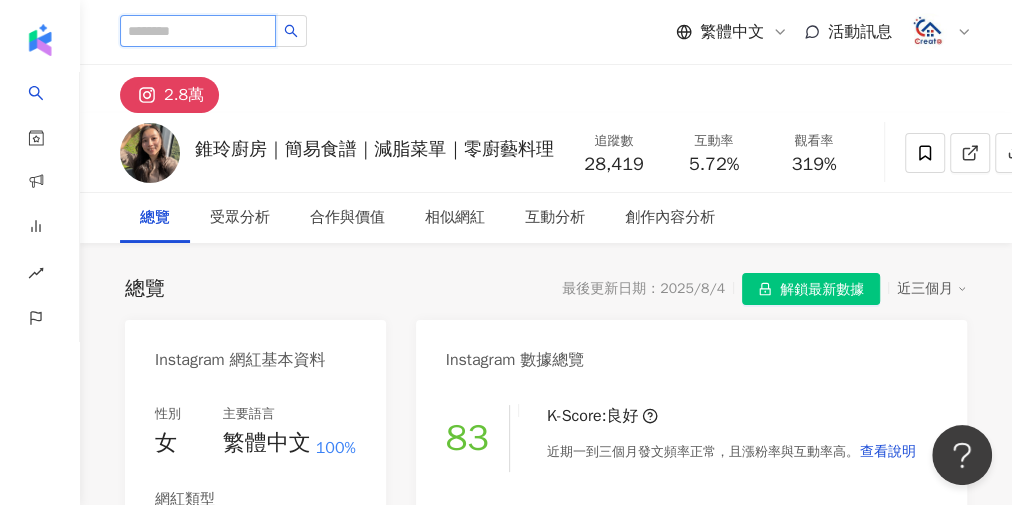 click at bounding box center [198, 31] 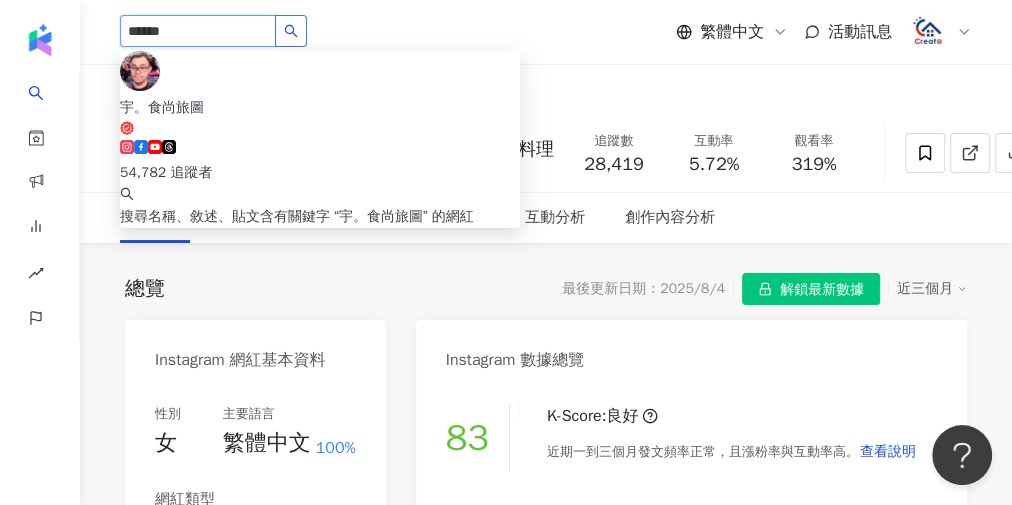 type on "******" 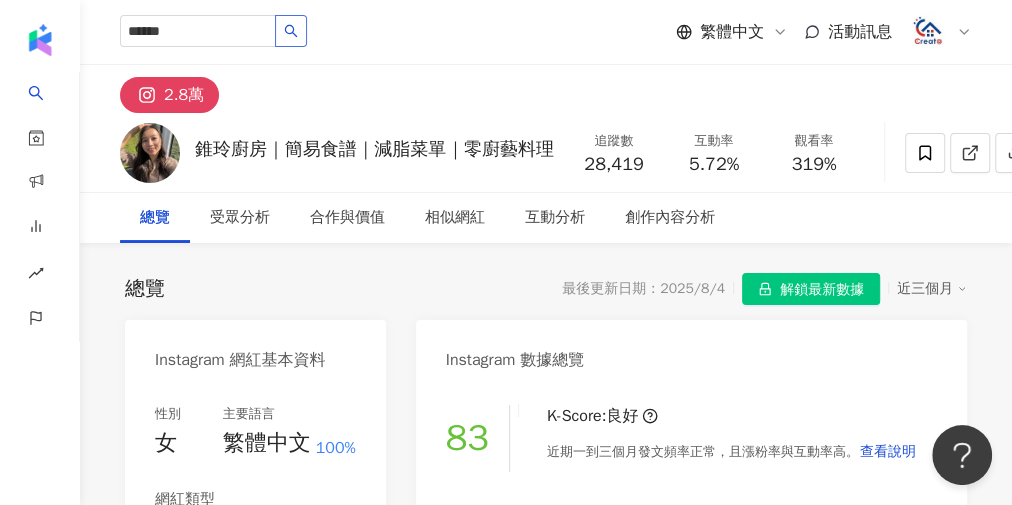 click on "2.8萬" at bounding box center [546, 89] 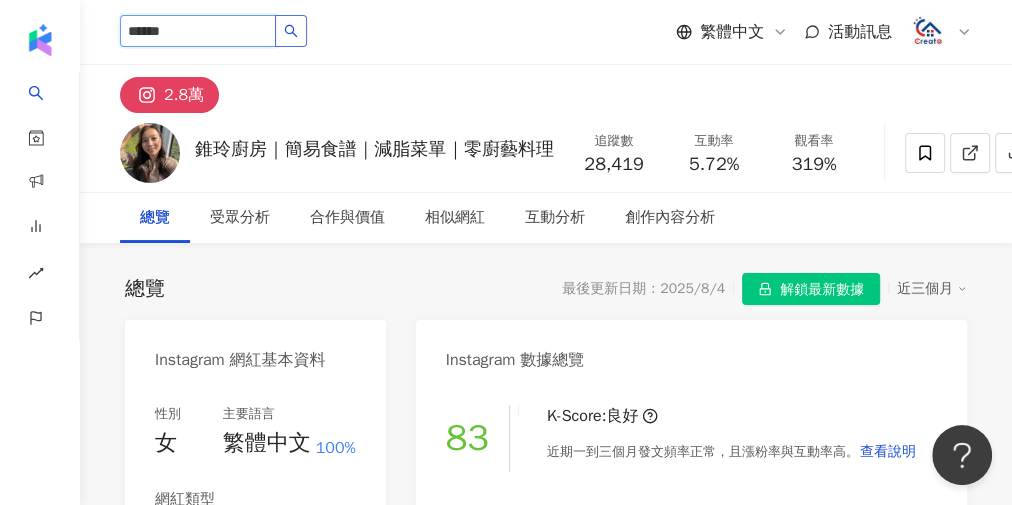 click on "******" at bounding box center (198, 31) 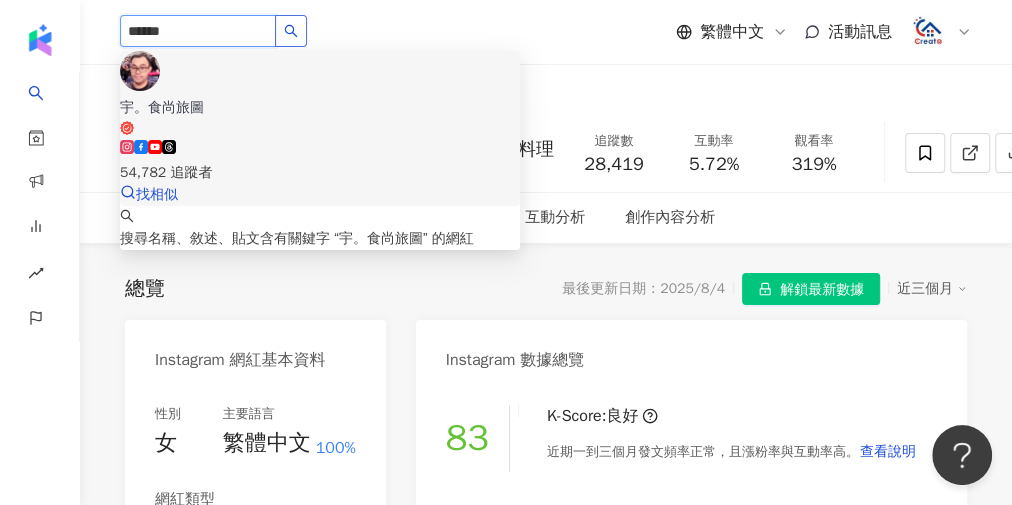 click on "宇。食尚旅圖" at bounding box center [320, 108] 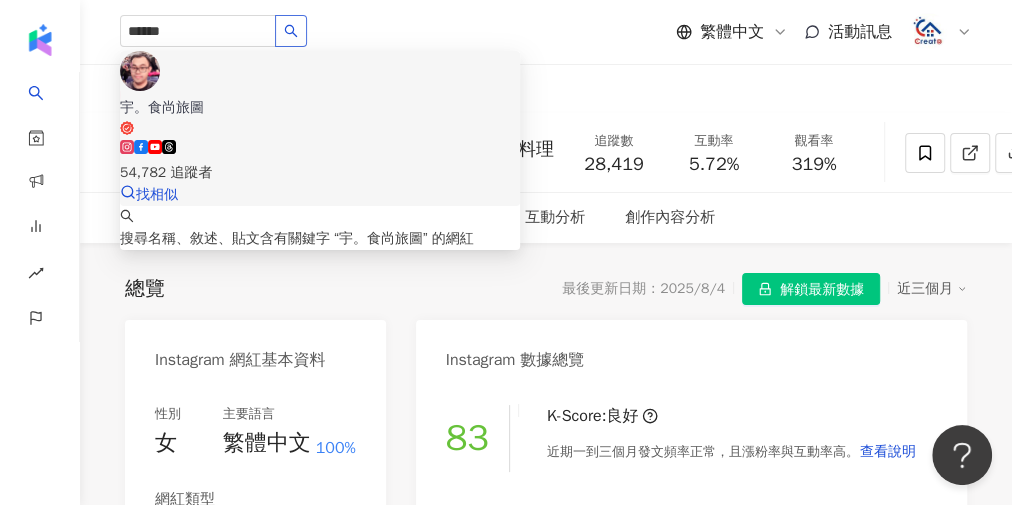 type 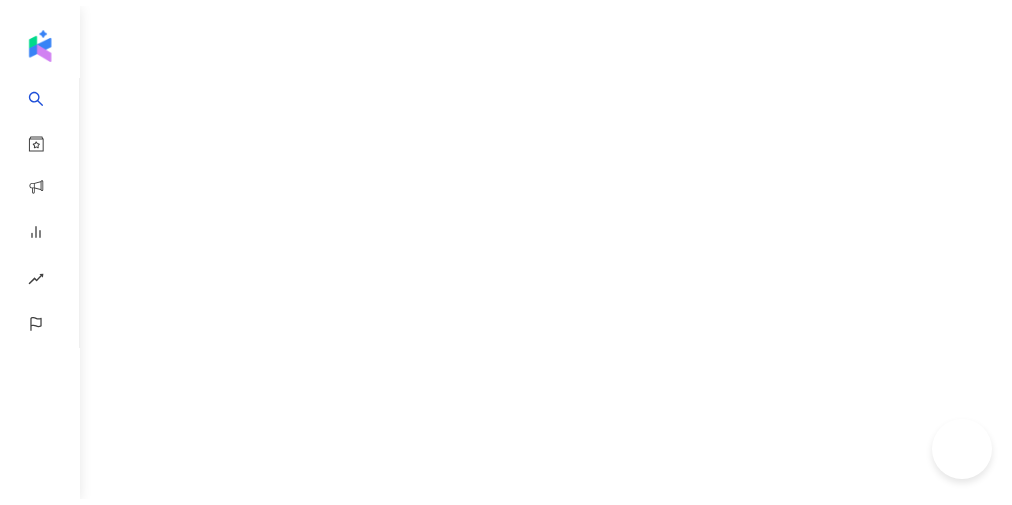scroll, scrollTop: 0, scrollLeft: 0, axis: both 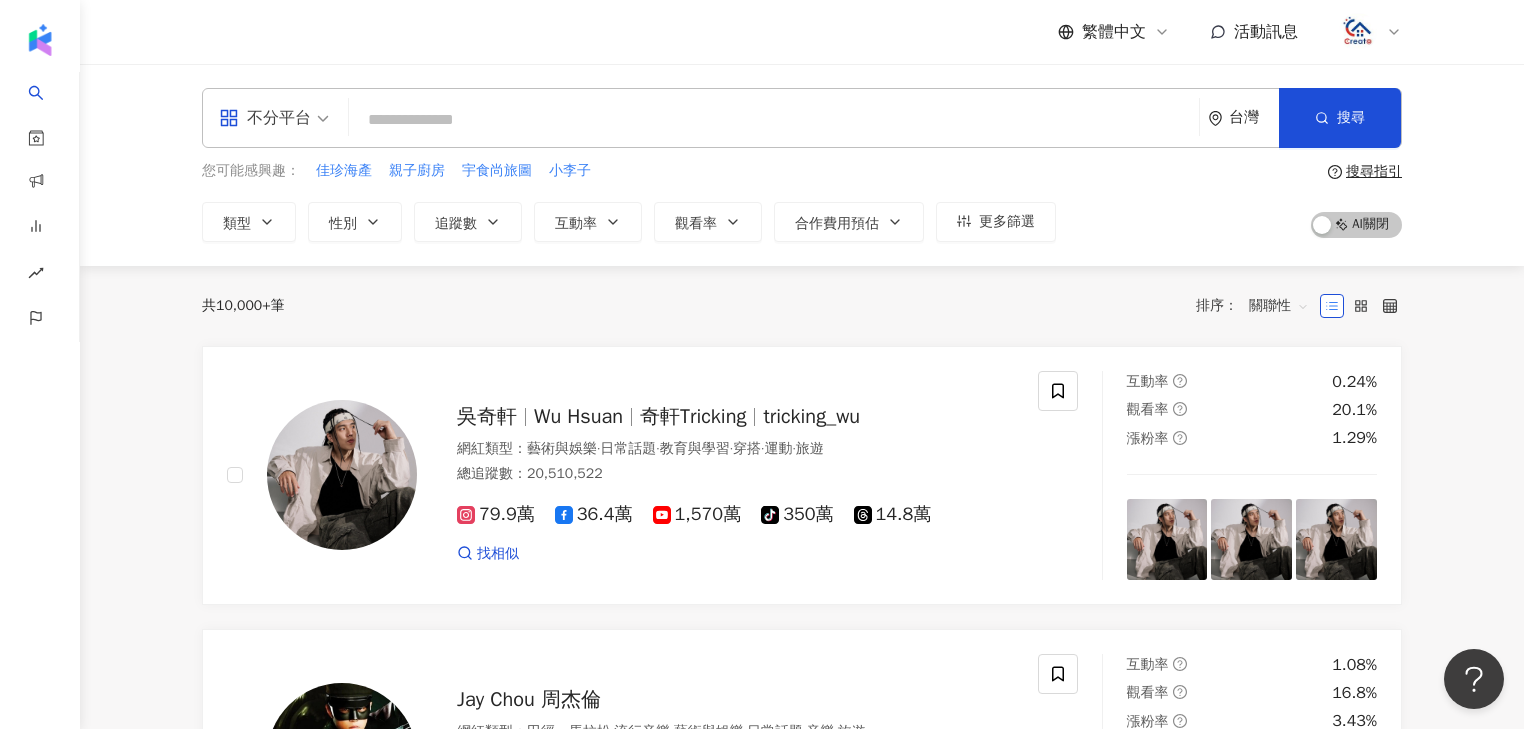 click 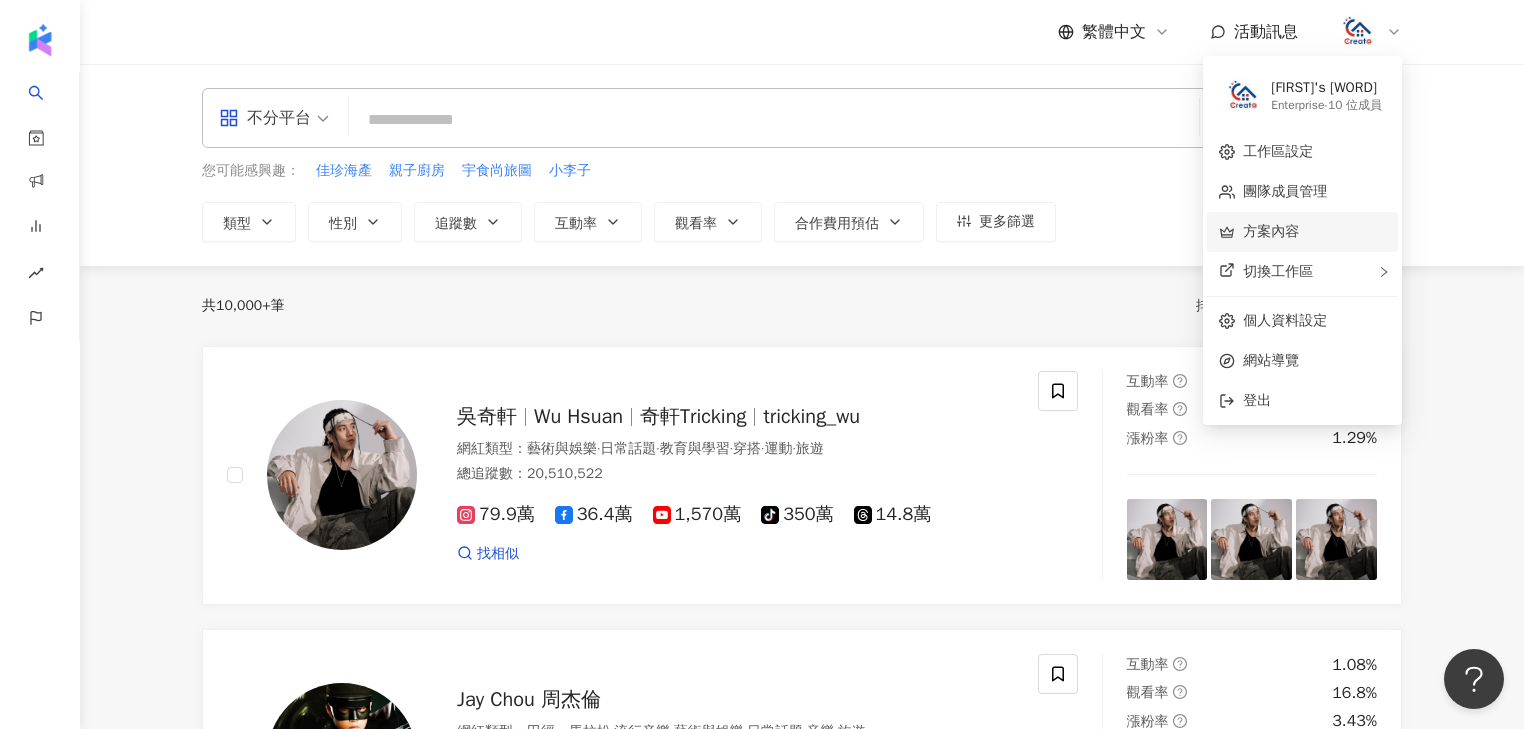 click on "方案內容" at bounding box center (1271, 231) 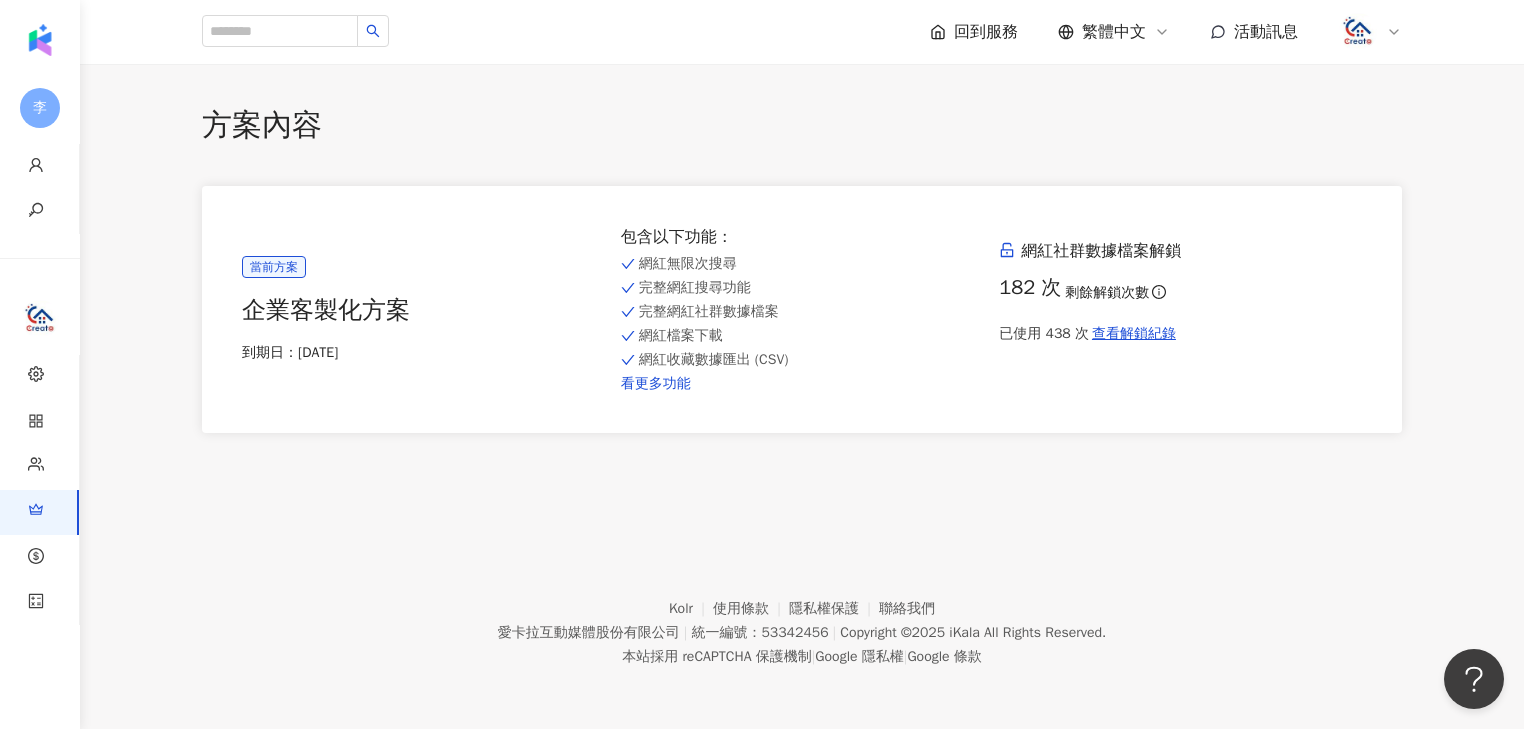 click on "看更多功能" at bounding box center (802, 384) 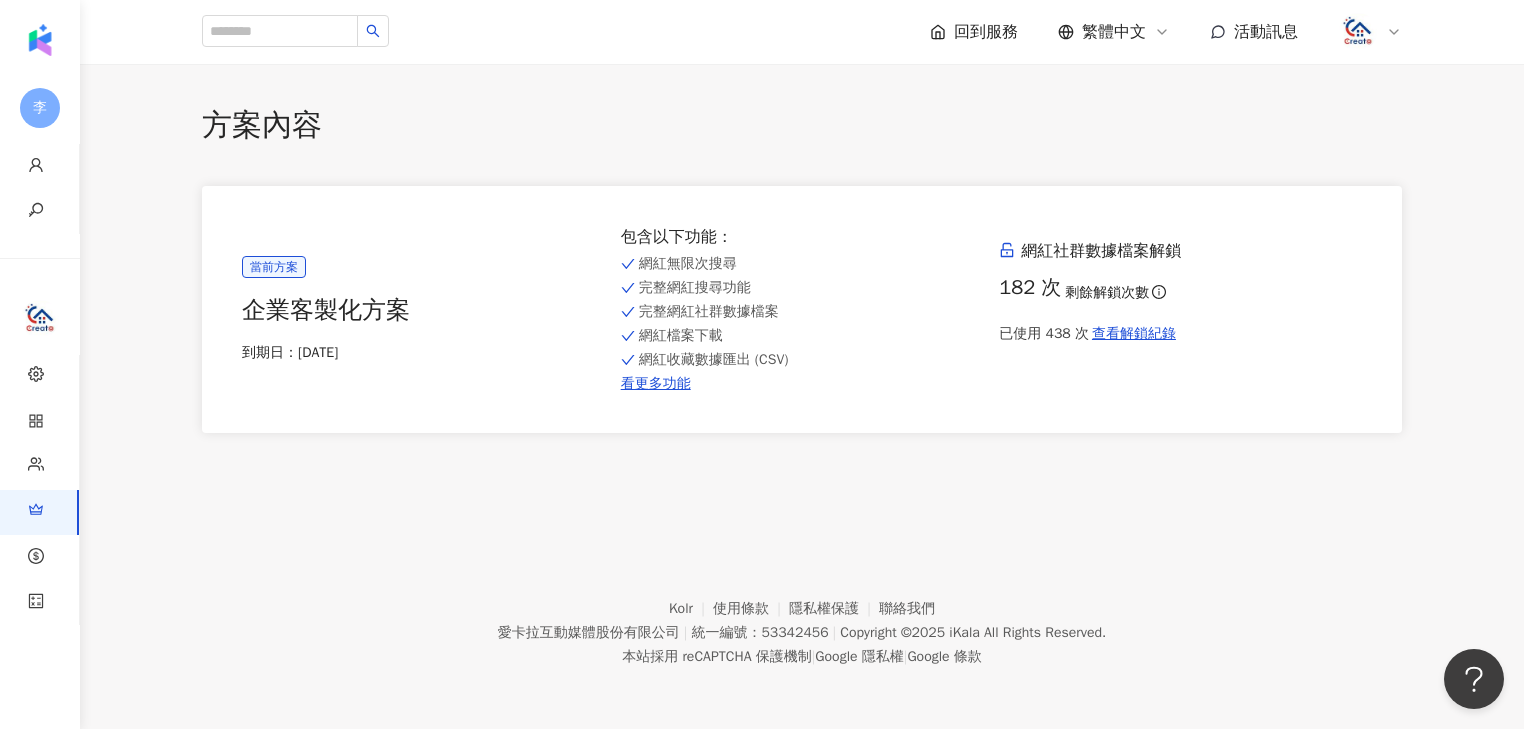 click at bounding box center [1370, 32] 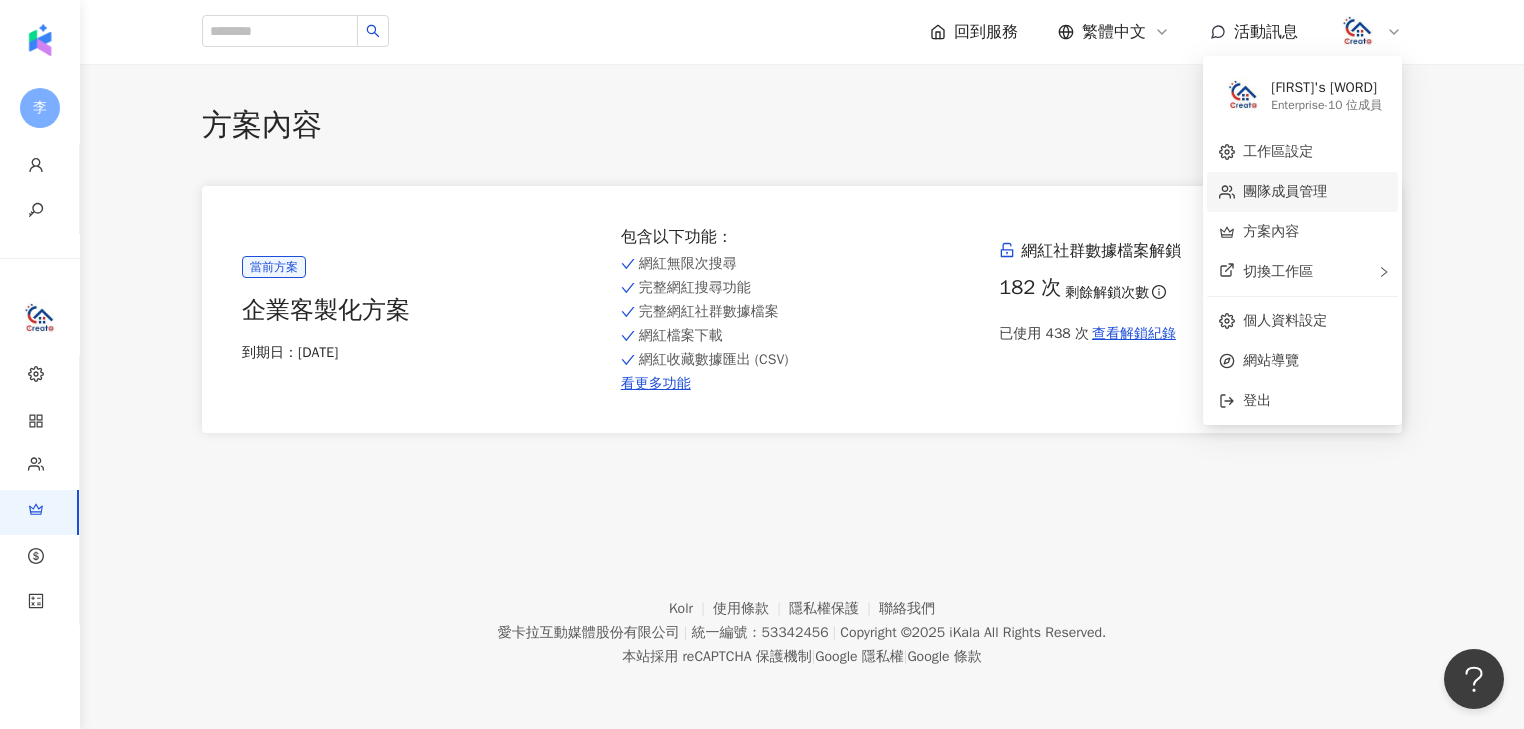 click on "團隊成員管理" at bounding box center [1285, 191] 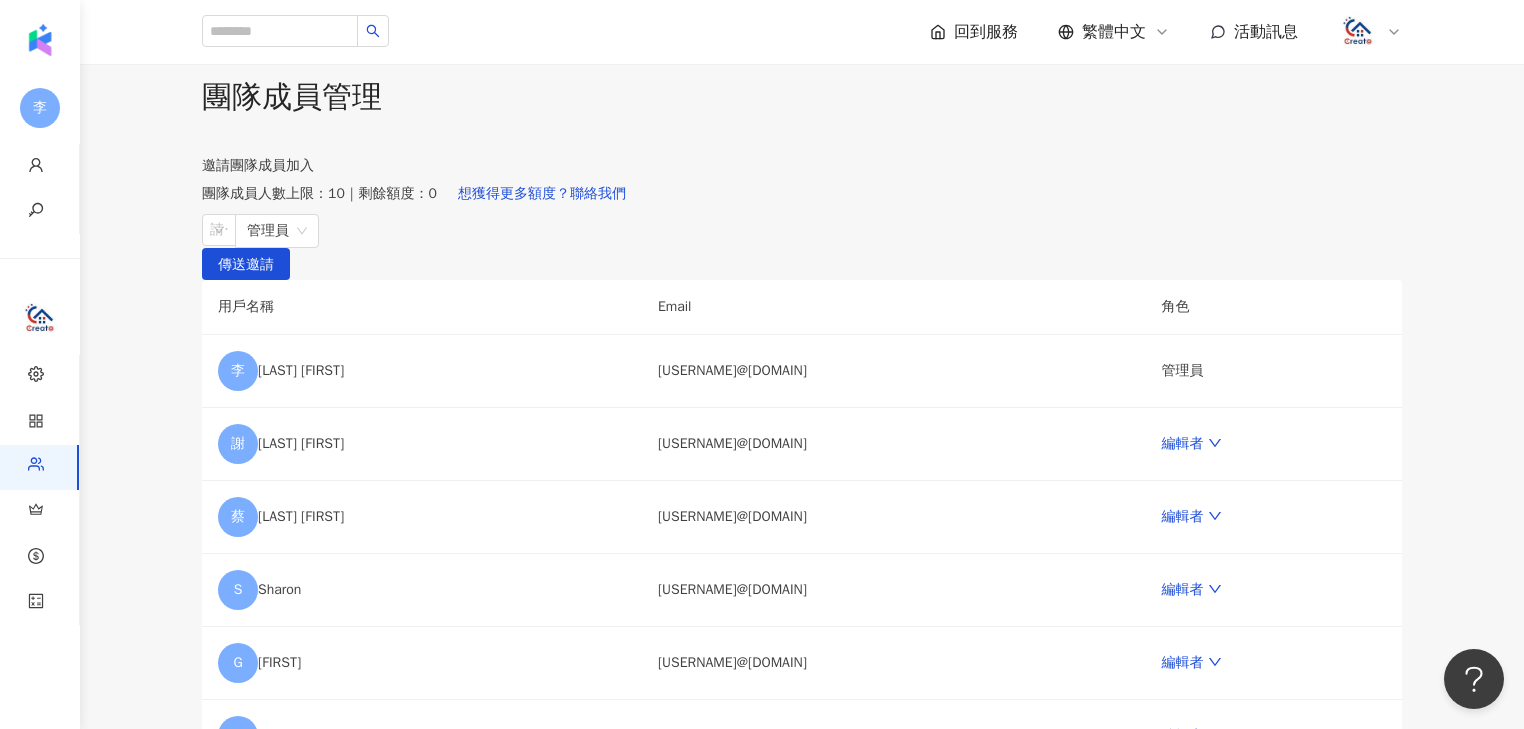scroll, scrollTop: 0, scrollLeft: 0, axis: both 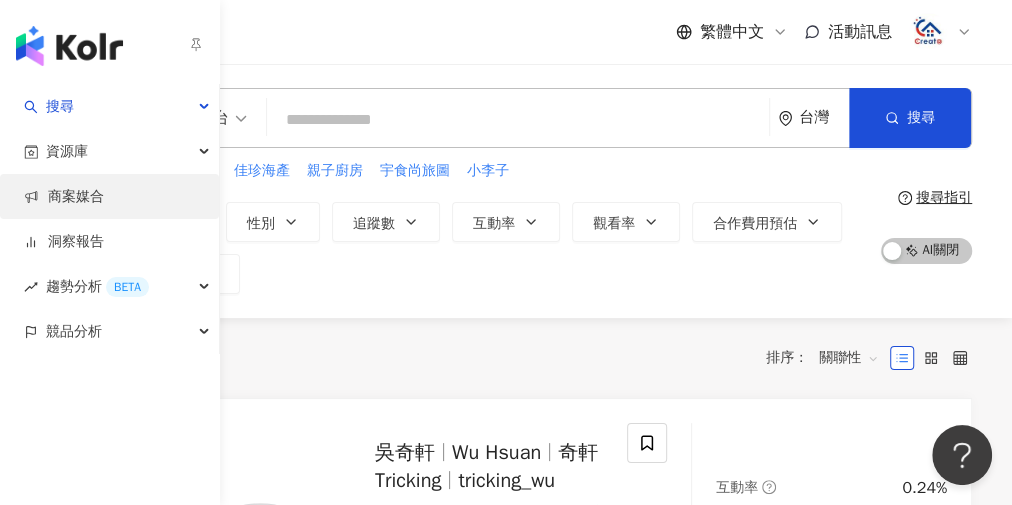 click on "商案媒合" at bounding box center (64, 197) 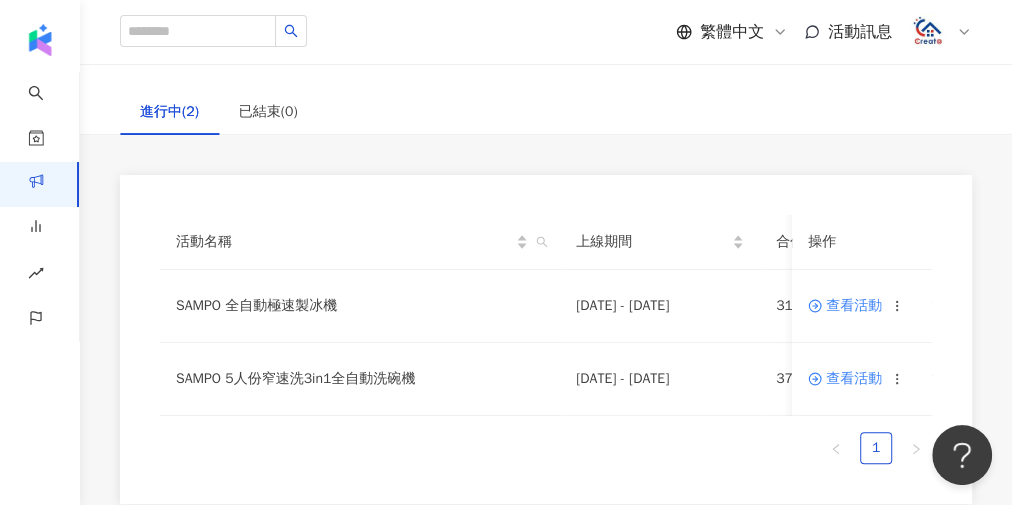 scroll, scrollTop: 0, scrollLeft: 0, axis: both 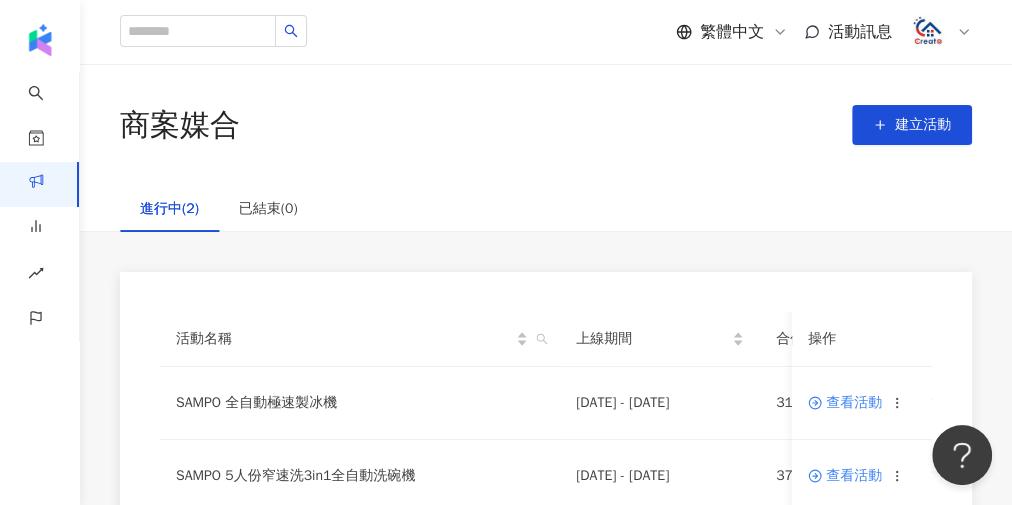 click at bounding box center [940, 32] 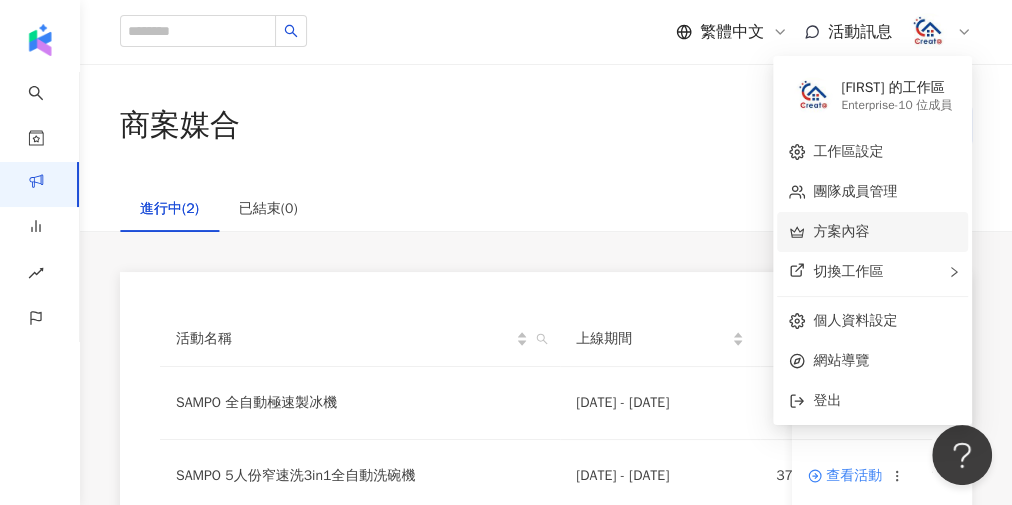 click on "方案內容" at bounding box center [841, 231] 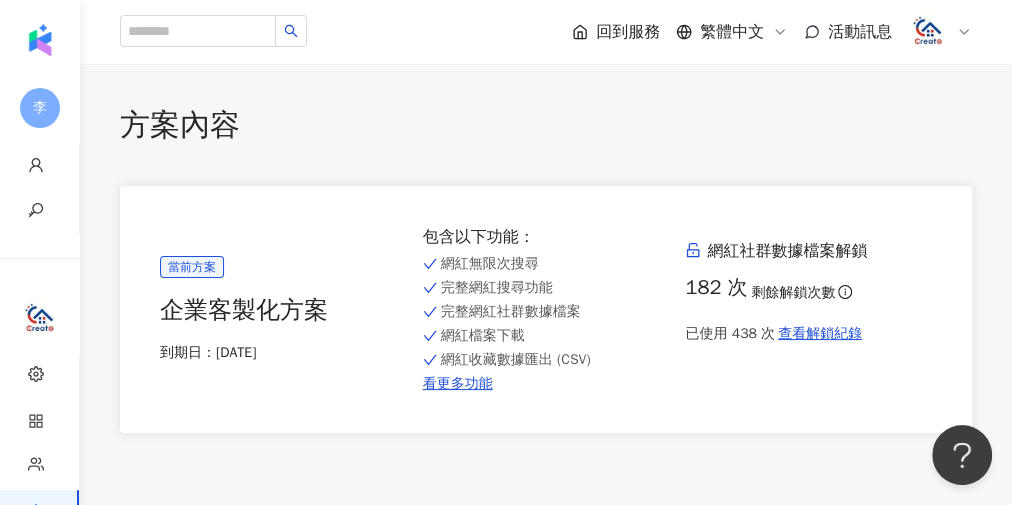 click on "回到服務" at bounding box center (628, 32) 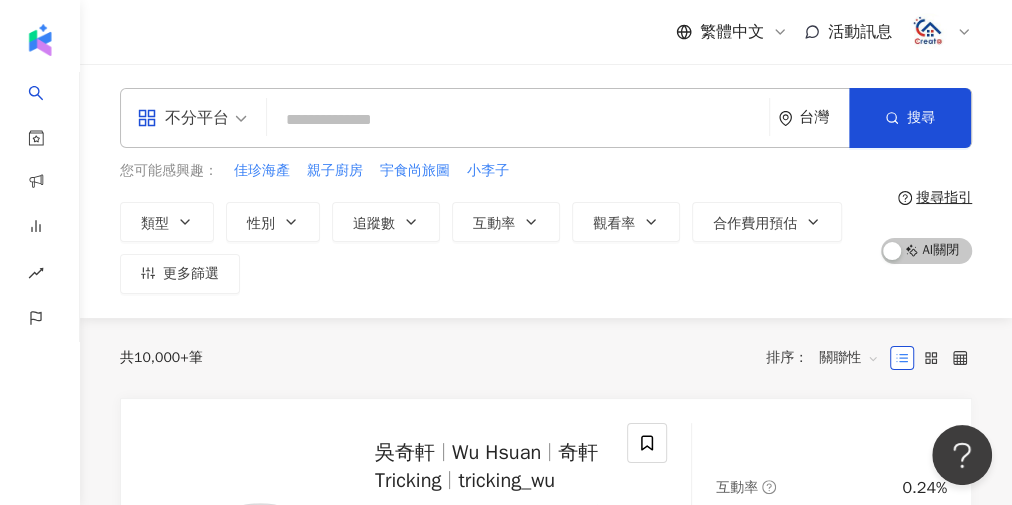 click 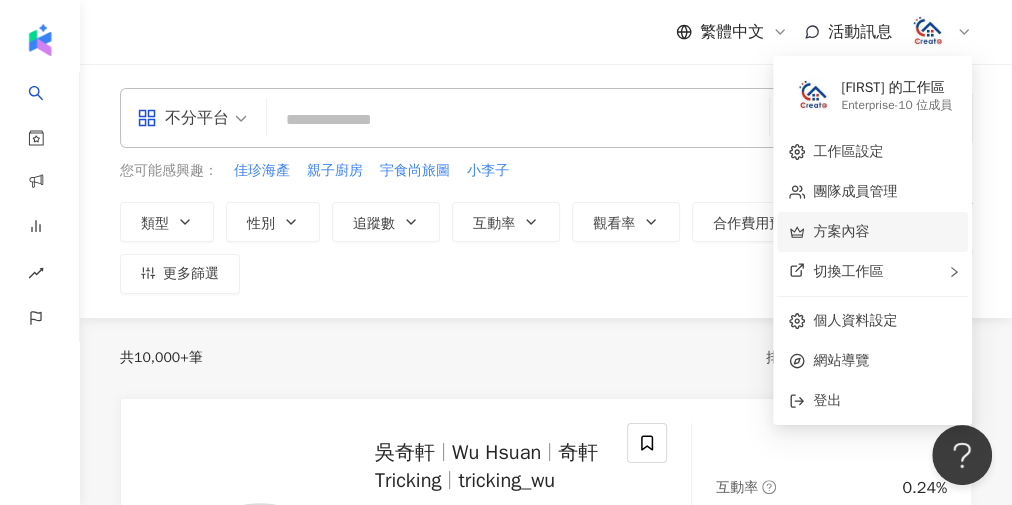 click on "方案內容" at bounding box center [841, 231] 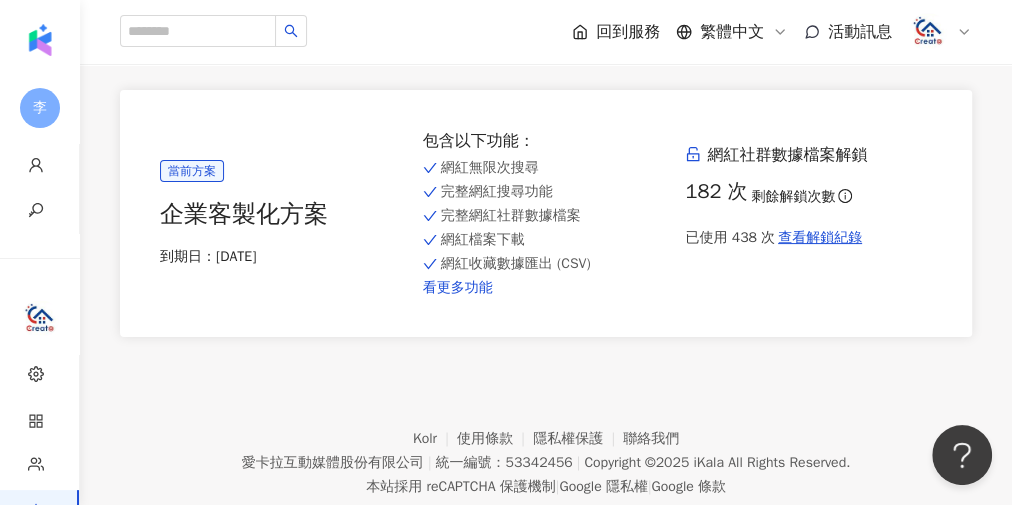 scroll, scrollTop: 149, scrollLeft: 0, axis: vertical 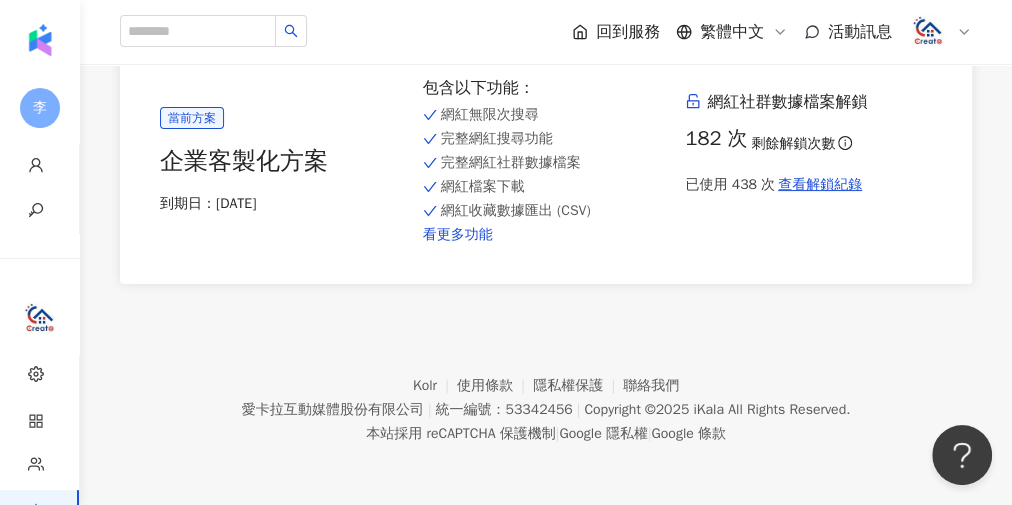 click on "看更多功能" at bounding box center [546, 235] 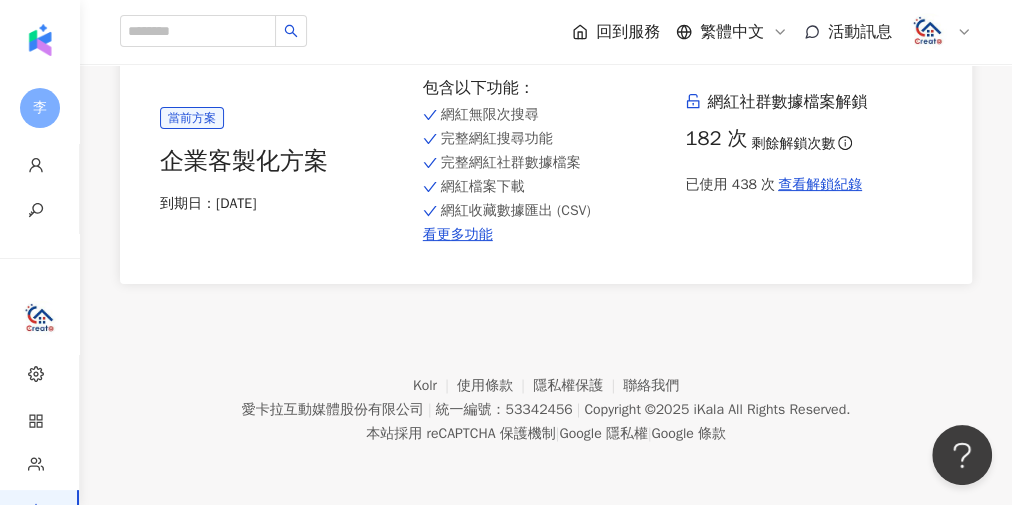 click on "回到服務 繁體中文 活動訊息" at bounding box center [546, 32] 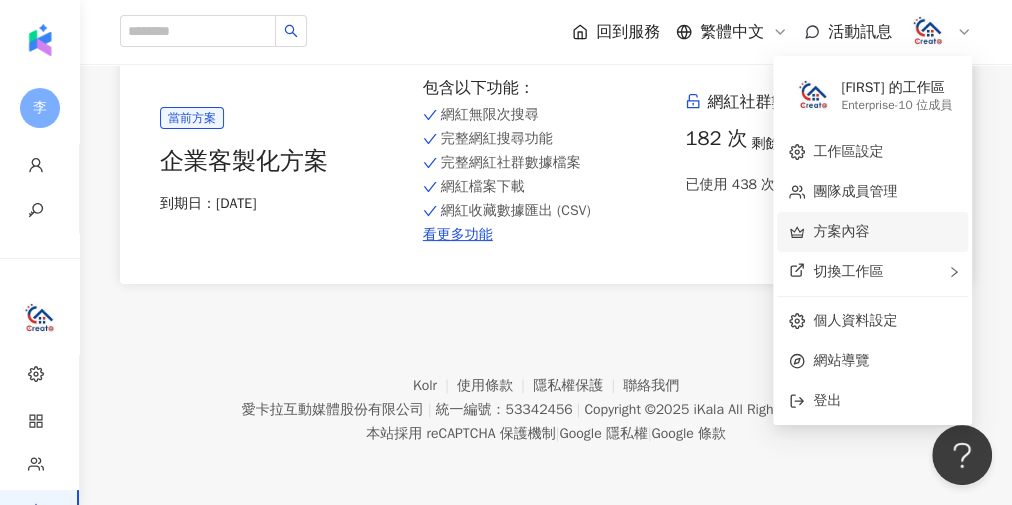 click on "方案內容" at bounding box center (841, 231) 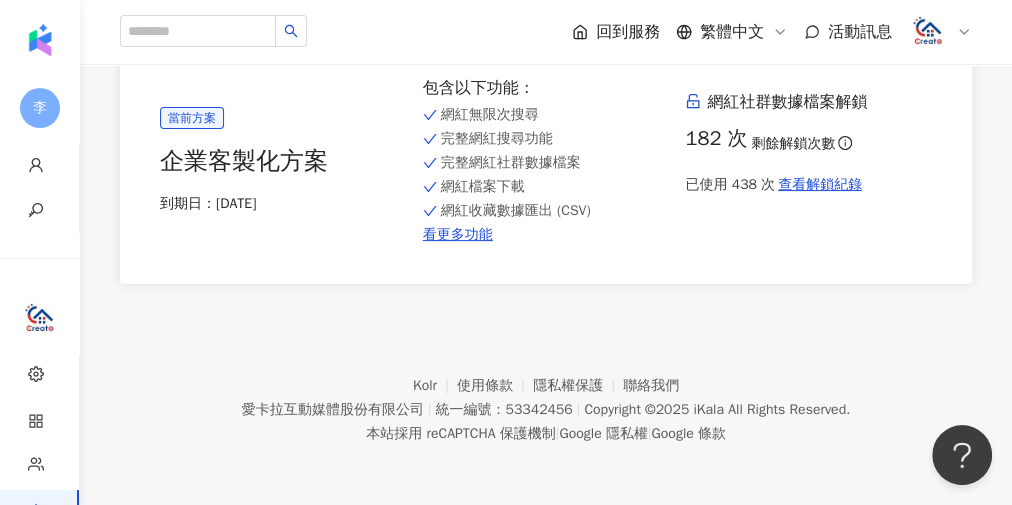 scroll, scrollTop: 0, scrollLeft: 0, axis: both 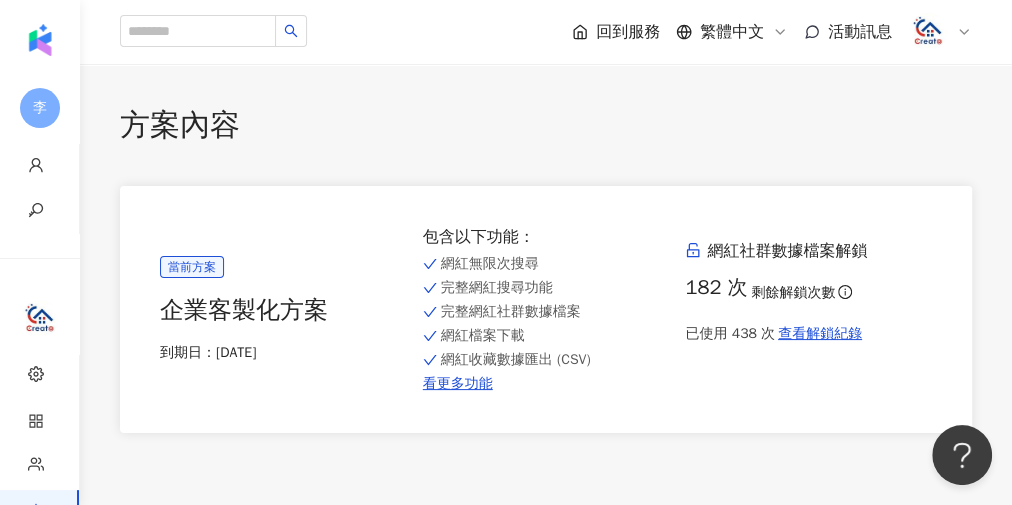 click on "當前方案" at bounding box center (192, 267) 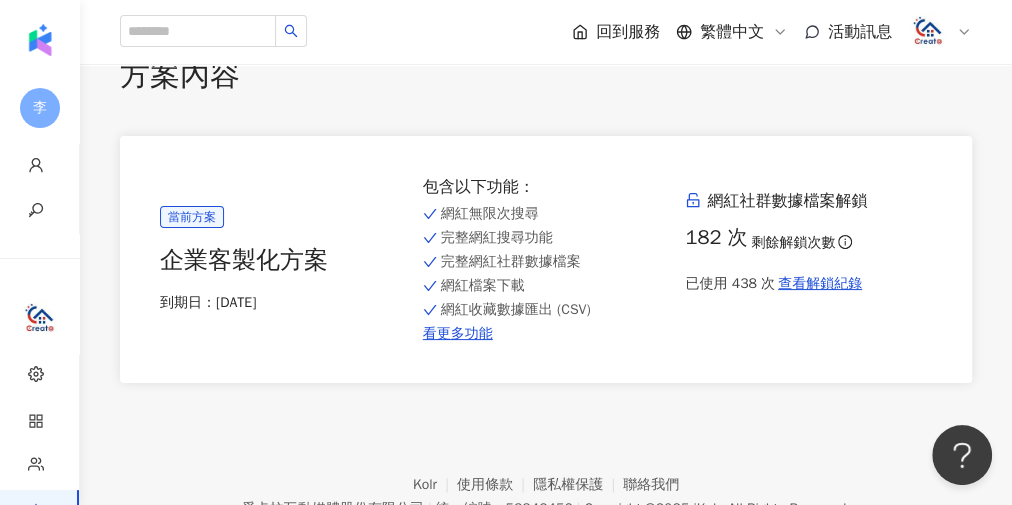 scroll, scrollTop: 0, scrollLeft: 0, axis: both 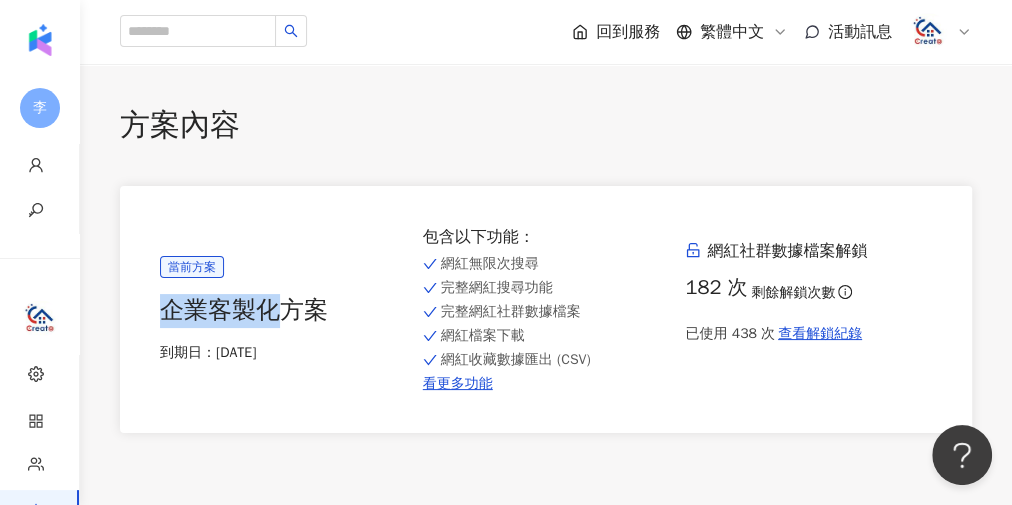 drag, startPoint x: 184, startPoint y: 320, endPoint x: 402, endPoint y: 322, distance: 218.00917 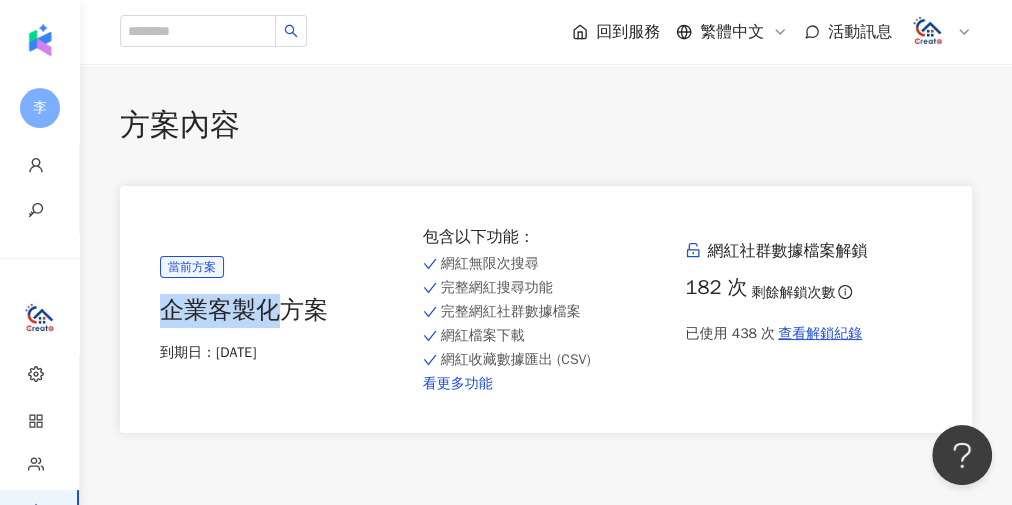 click on "看更多功能" at bounding box center [546, 384] 